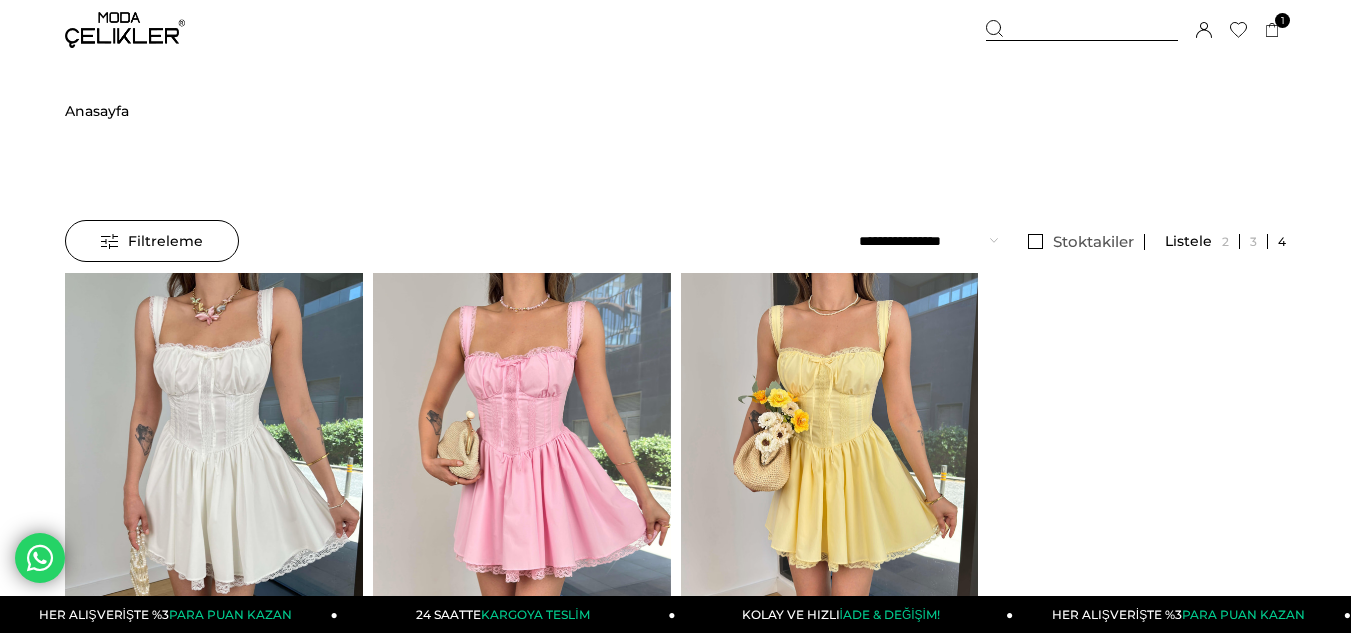 scroll, scrollTop: 0, scrollLeft: 0, axis: both 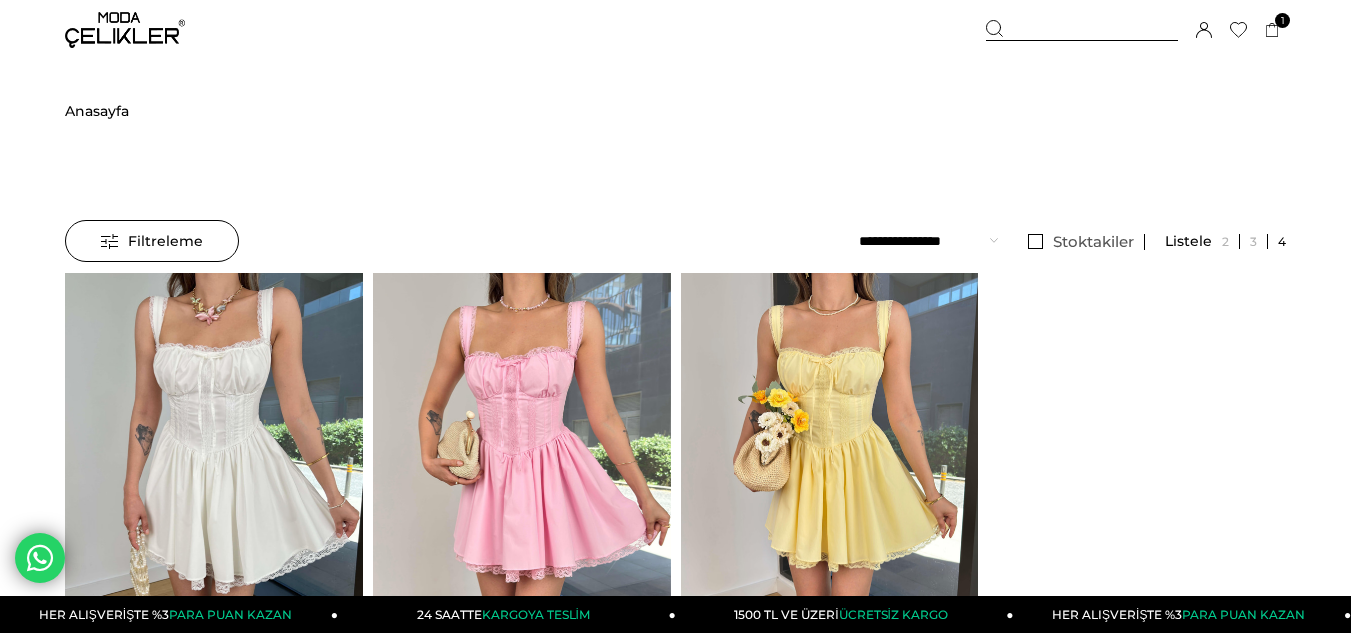 click on "Sepetim
1
Ürün
₺1.709,99
Straplez Önü Fiyonklu Yüksek Bel Bol Paça Pantolon Petra Bordo Kadın Takım 25K049 BORDO
x 1
Adet
₺1.709,99
Genel Toplam :
₺1.709,99
Sepetim
Sipariş Tamamla
Üye Girişi
Üye Ol
Google İle Bağlan" at bounding box center [1136, 30] 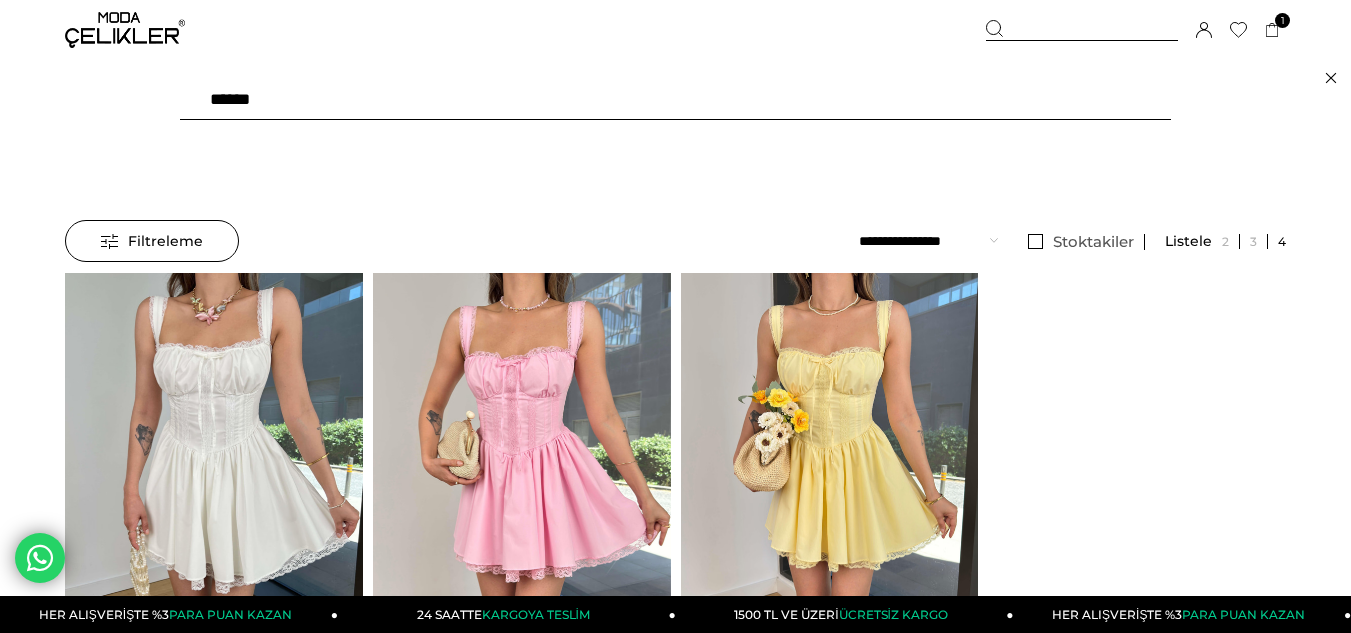drag, startPoint x: 442, startPoint y: 108, endPoint x: 228, endPoint y: 105, distance: 214.02103 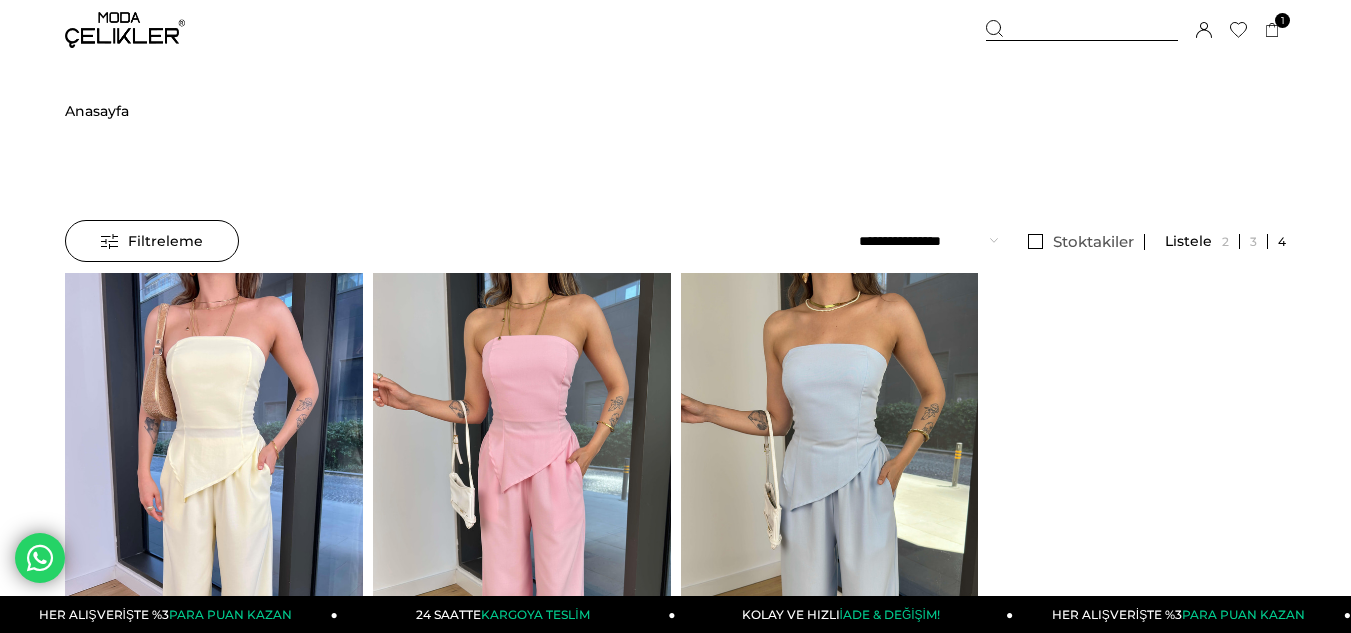 scroll, scrollTop: 0, scrollLeft: 0, axis: both 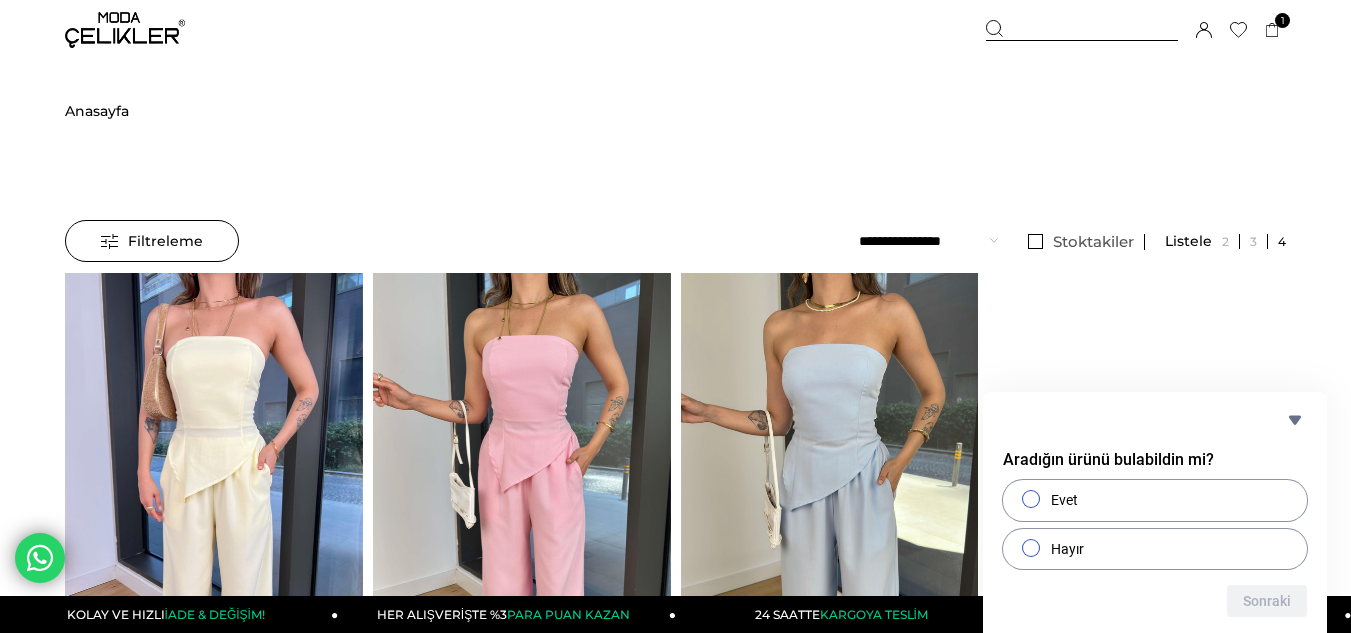 click at bounding box center [1082, 30] 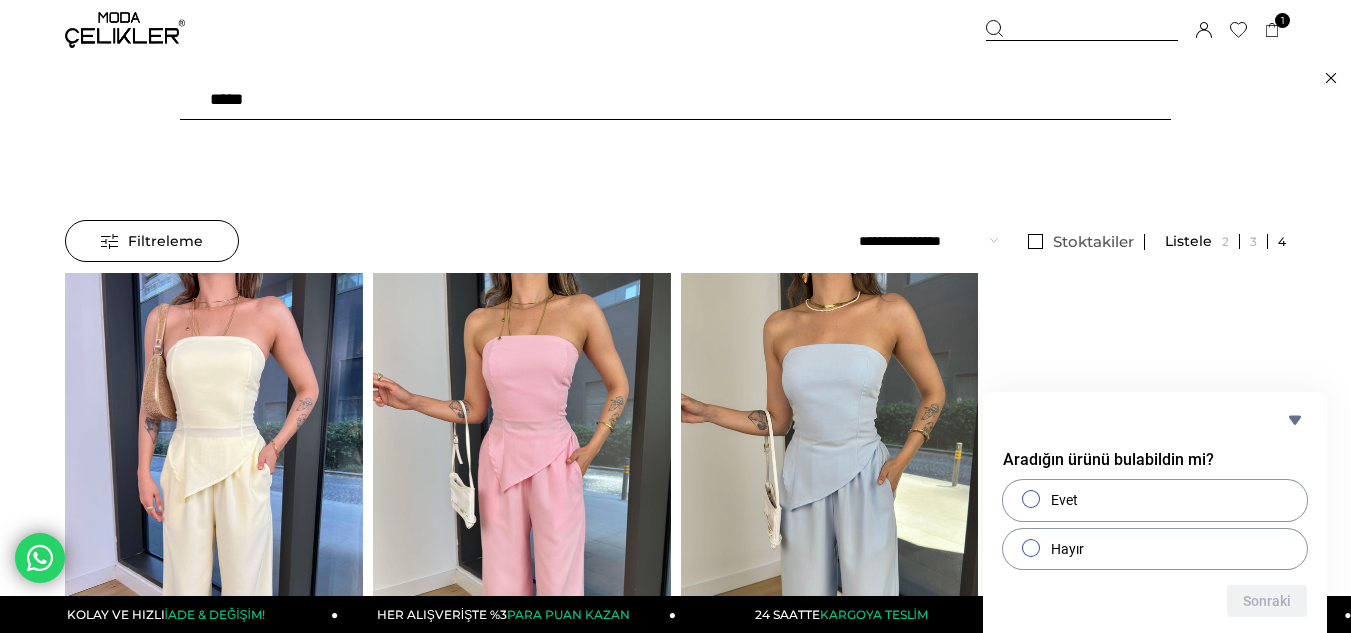 drag, startPoint x: 373, startPoint y: 66, endPoint x: 127, endPoint y: 66, distance: 246 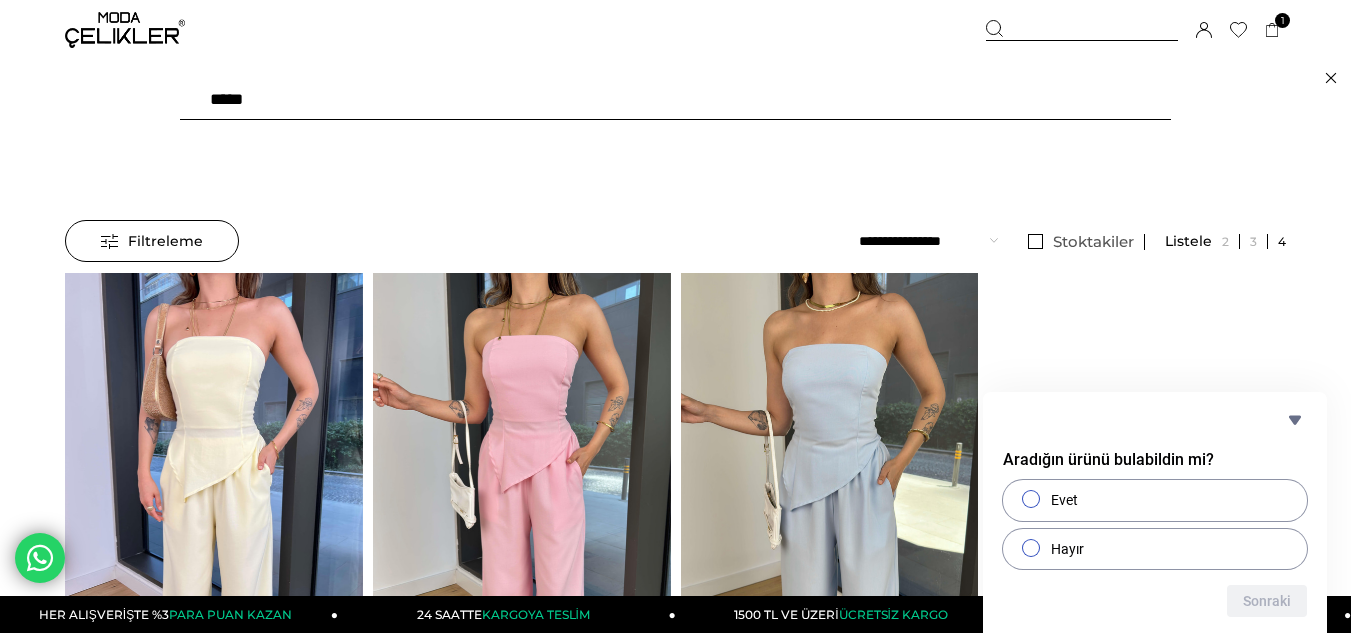 drag, startPoint x: 266, startPoint y: 109, endPoint x: 86, endPoint y: 112, distance: 180.025 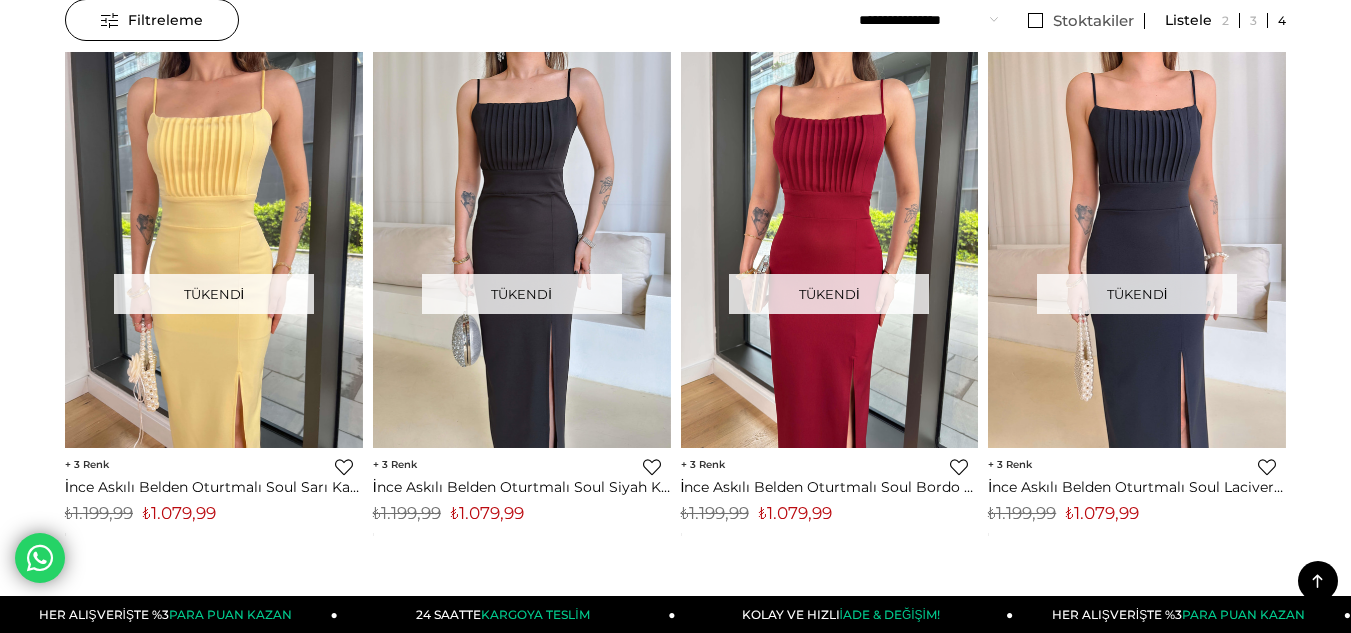 scroll, scrollTop: 43, scrollLeft: 0, axis: vertical 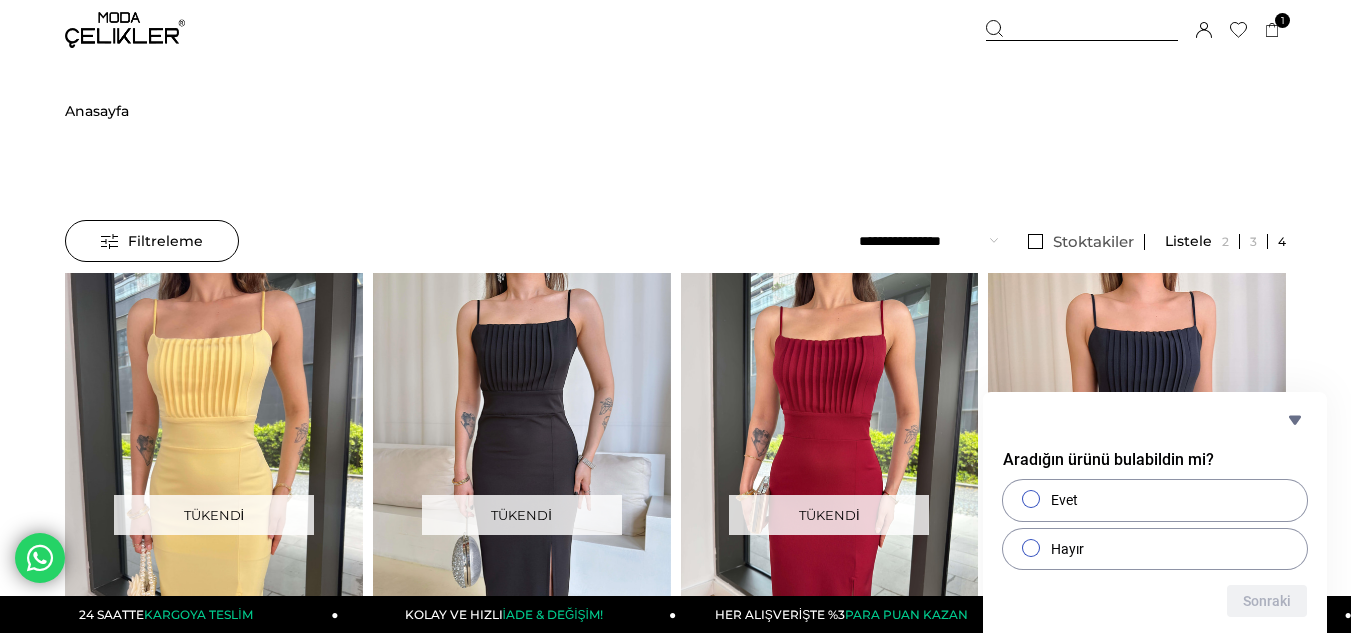 click at bounding box center [1082, 30] 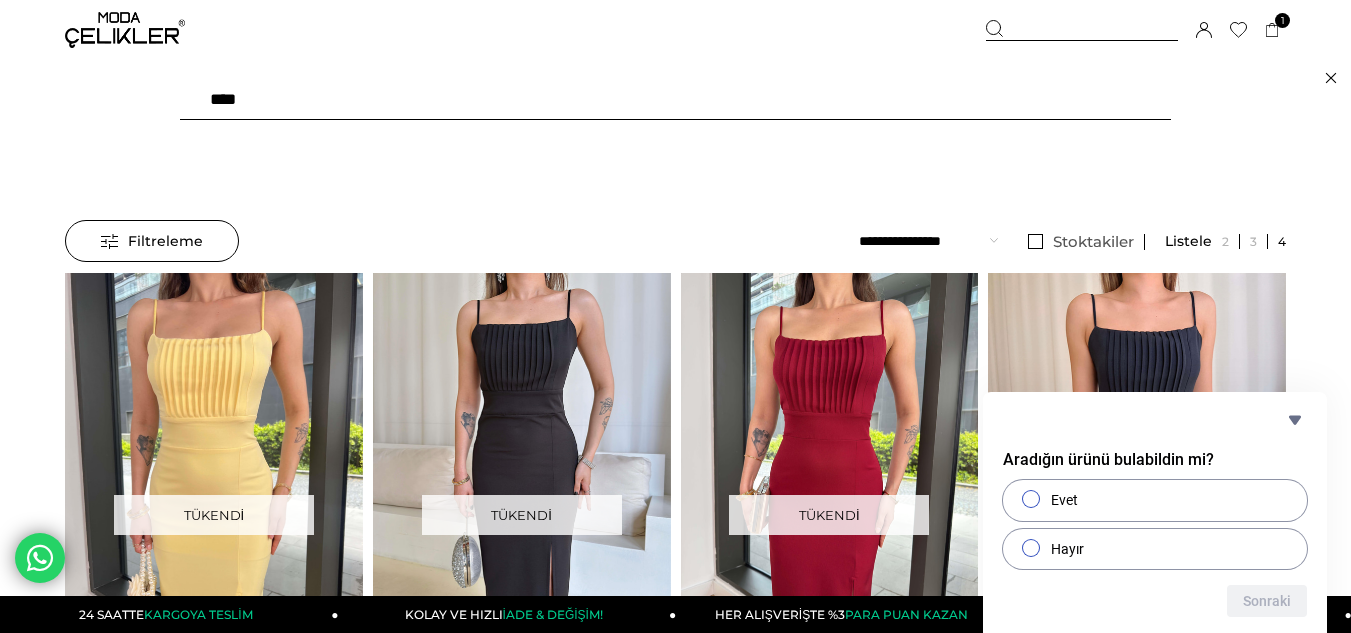click on "****" at bounding box center [675, 100] 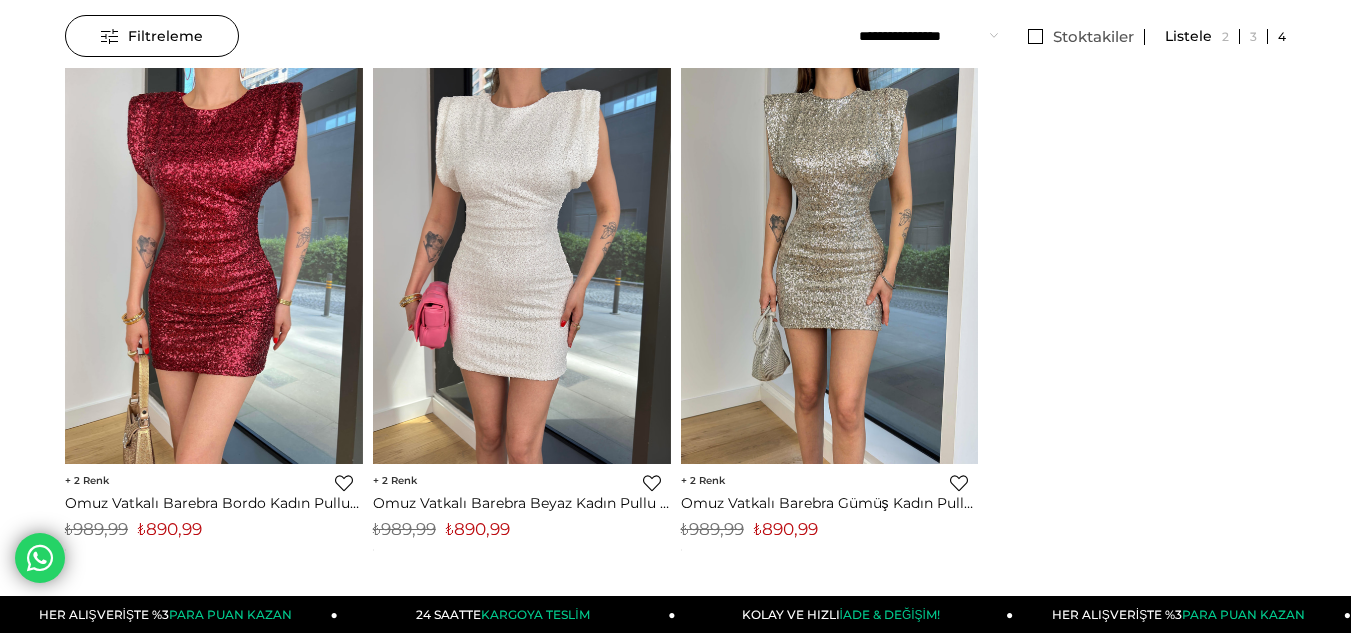 scroll, scrollTop: 300, scrollLeft: 0, axis: vertical 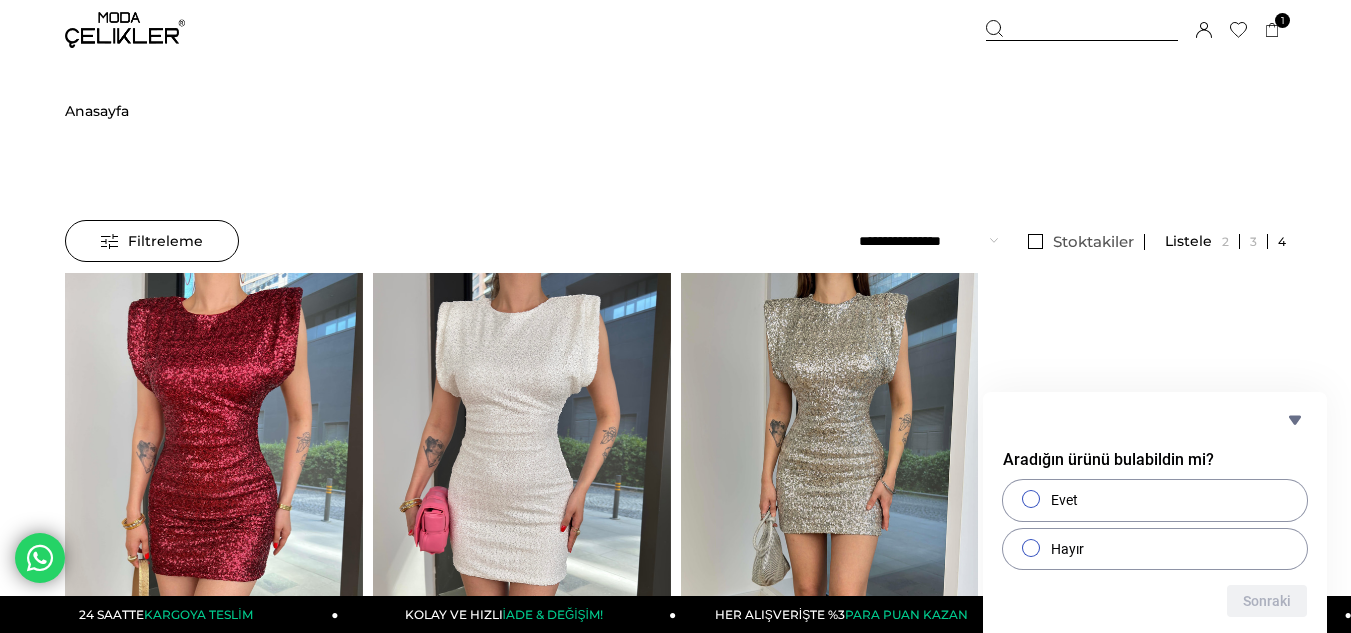 click on "Sepetim
1
Ürün
₺1.709,99
Straplez Önü Fiyonklu Yüksek Bel Bol Paça Pantolon Petra Bordo Kadın Takım 25K049 BORDO
x 1
Adet
₺1.709,99
Genel Toplam :
₺1.709,99
Sepetim
Sipariş Tamamla
Üye Girişi
Üye Ol
Google İle Bağlan" at bounding box center (1136, 30) 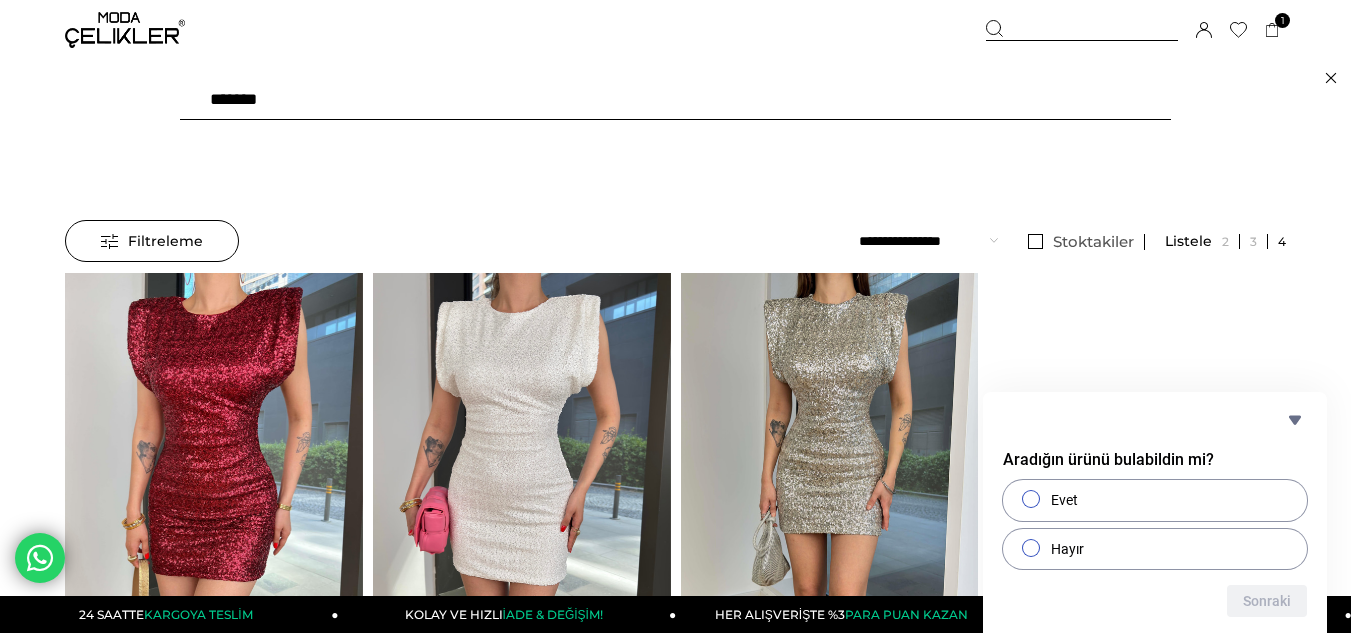 drag, startPoint x: 355, startPoint y: 98, endPoint x: 0, endPoint y: 74, distance: 355.81033 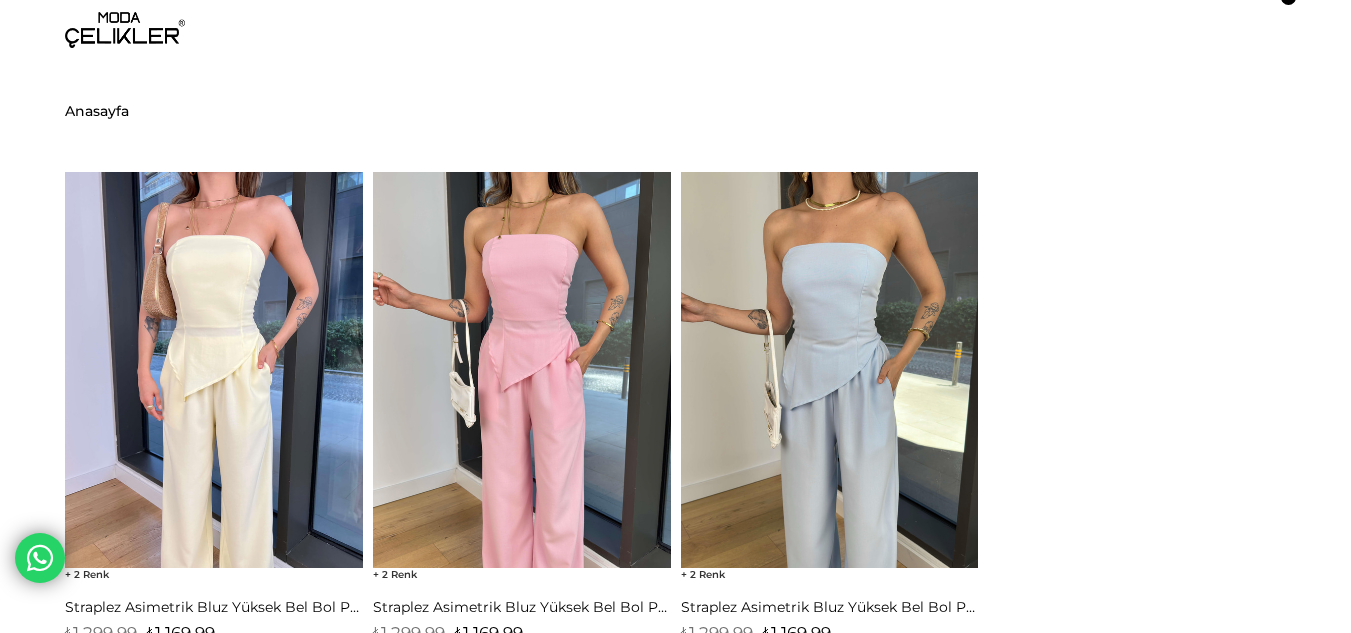 scroll, scrollTop: 0, scrollLeft: 0, axis: both 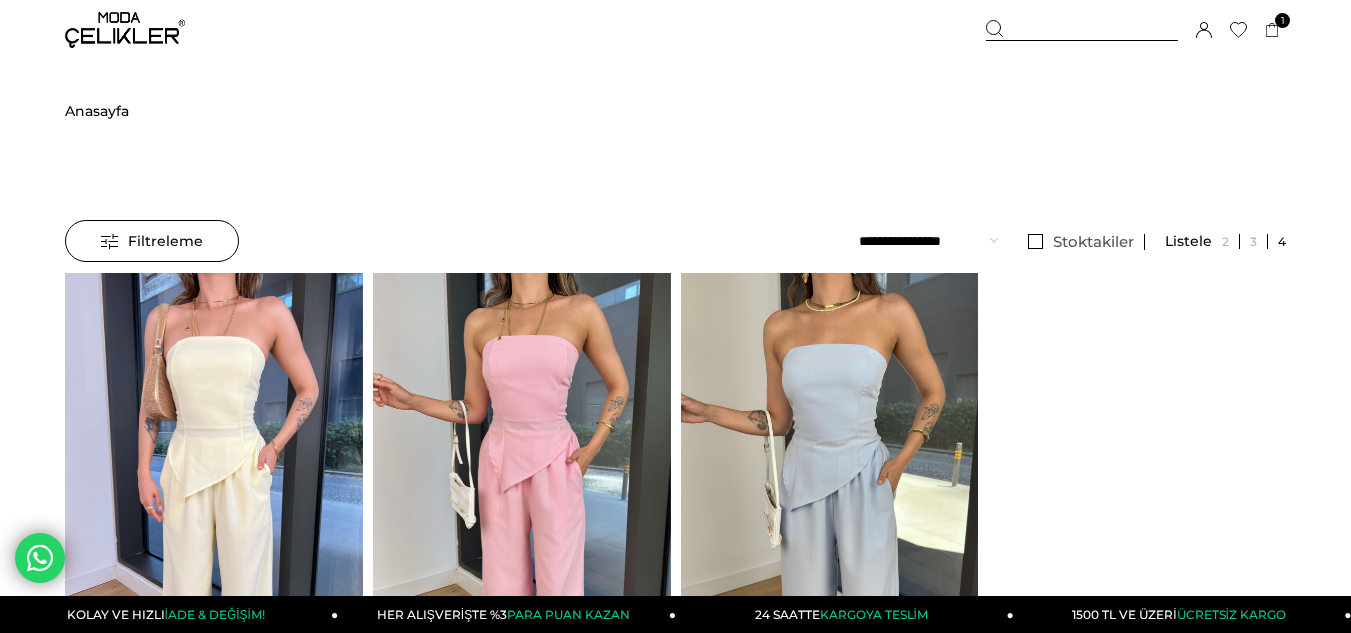 click at bounding box center [1082, 30] 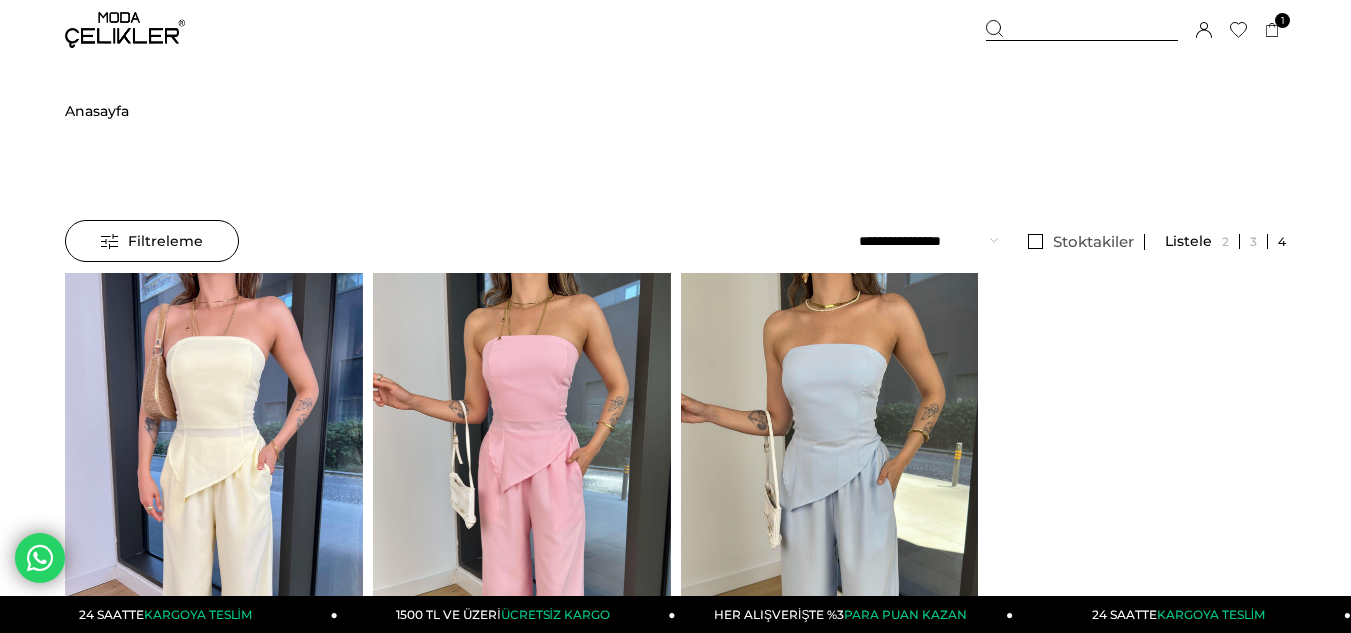 click at bounding box center (1082, 30) 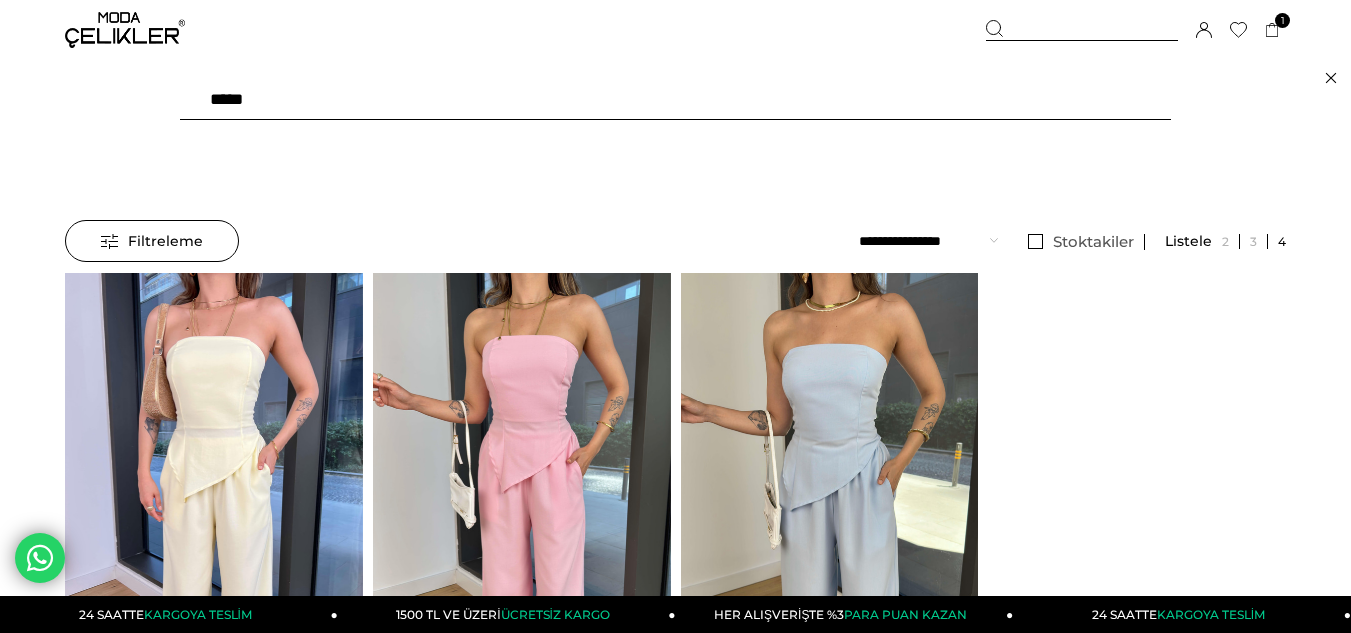 click on "*****" at bounding box center (675, 100) 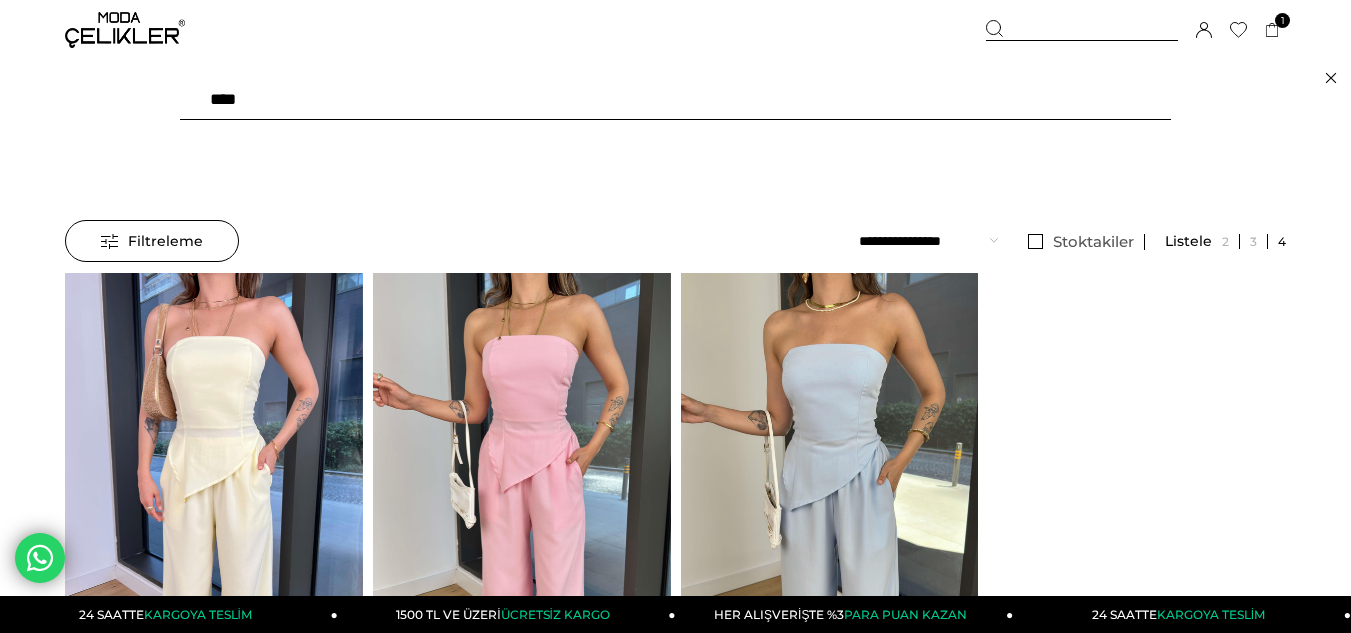 type on "*****" 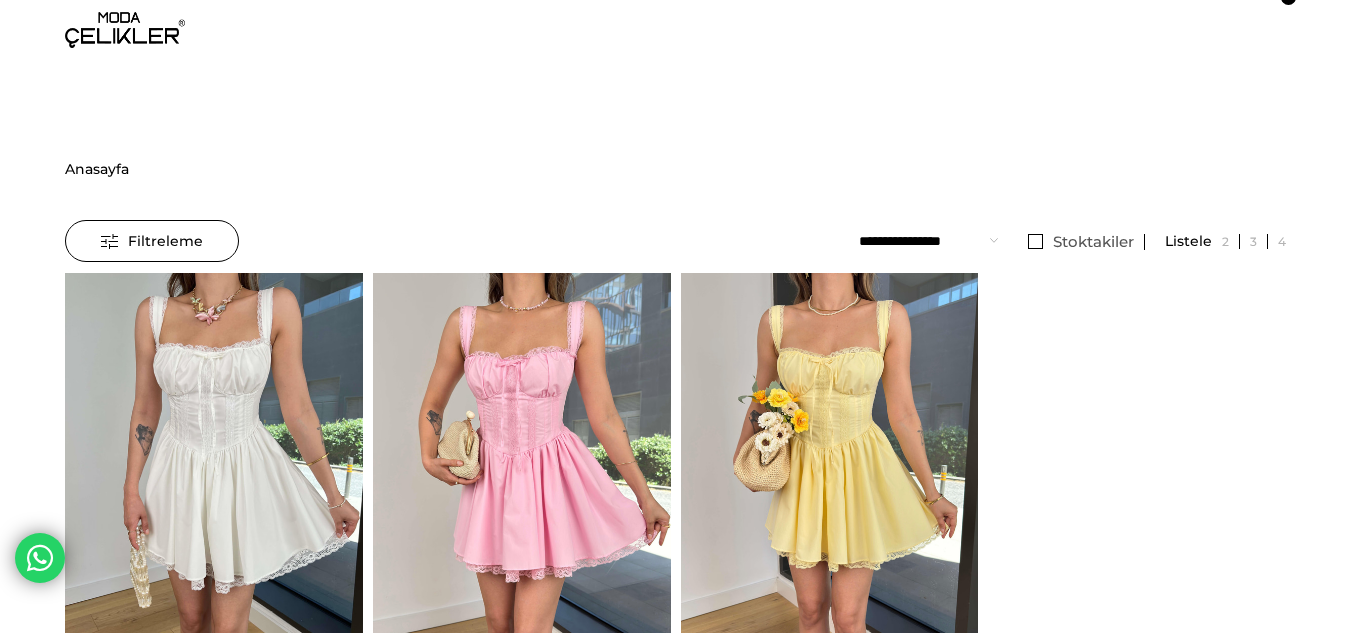 scroll, scrollTop: 0, scrollLeft: 0, axis: both 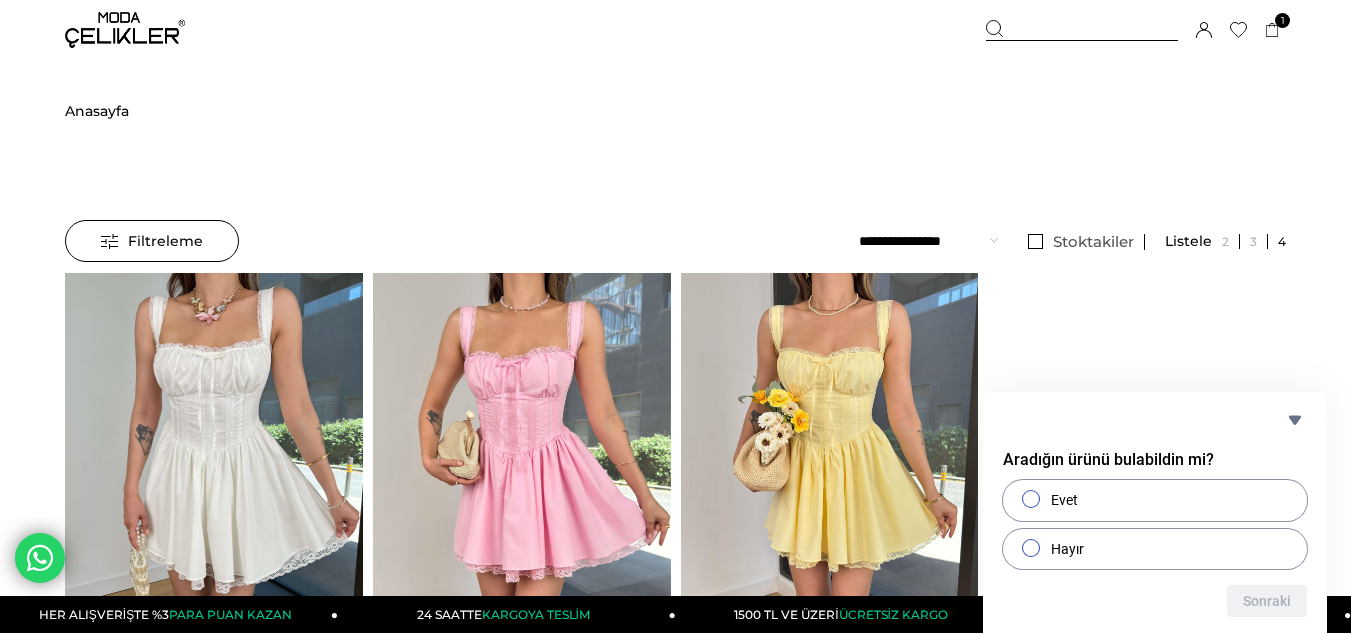 click at bounding box center (1082, 30) 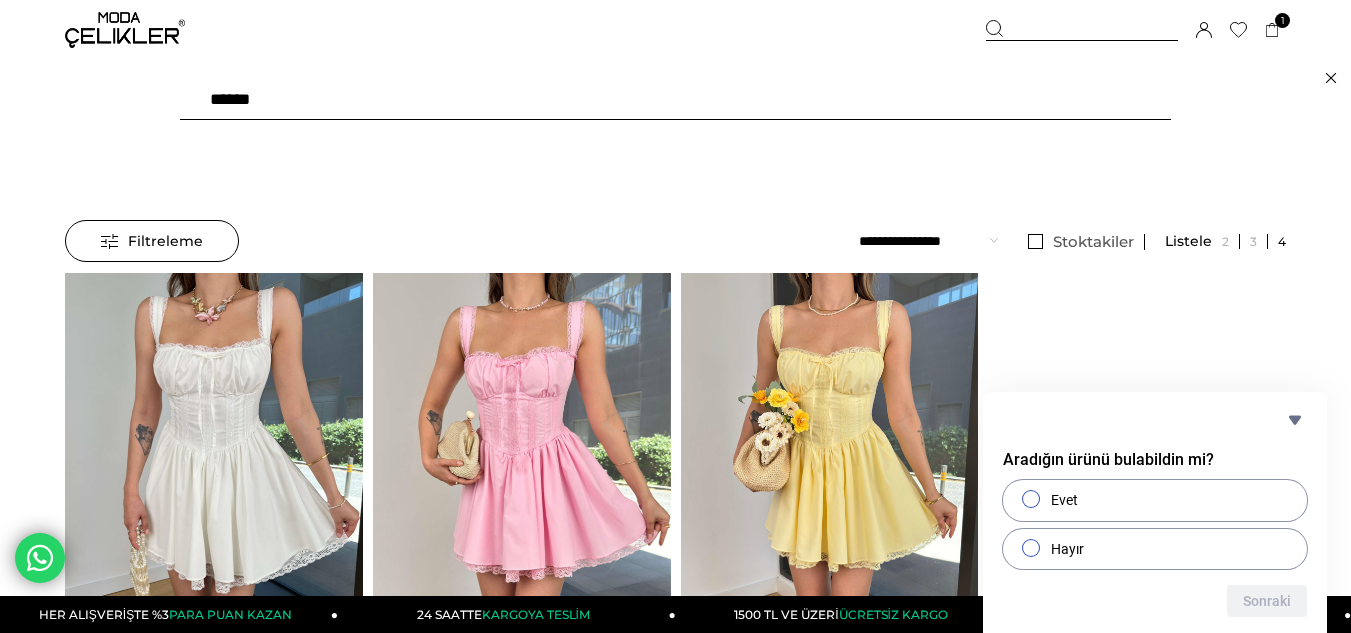 click on "******" at bounding box center (675, 100) 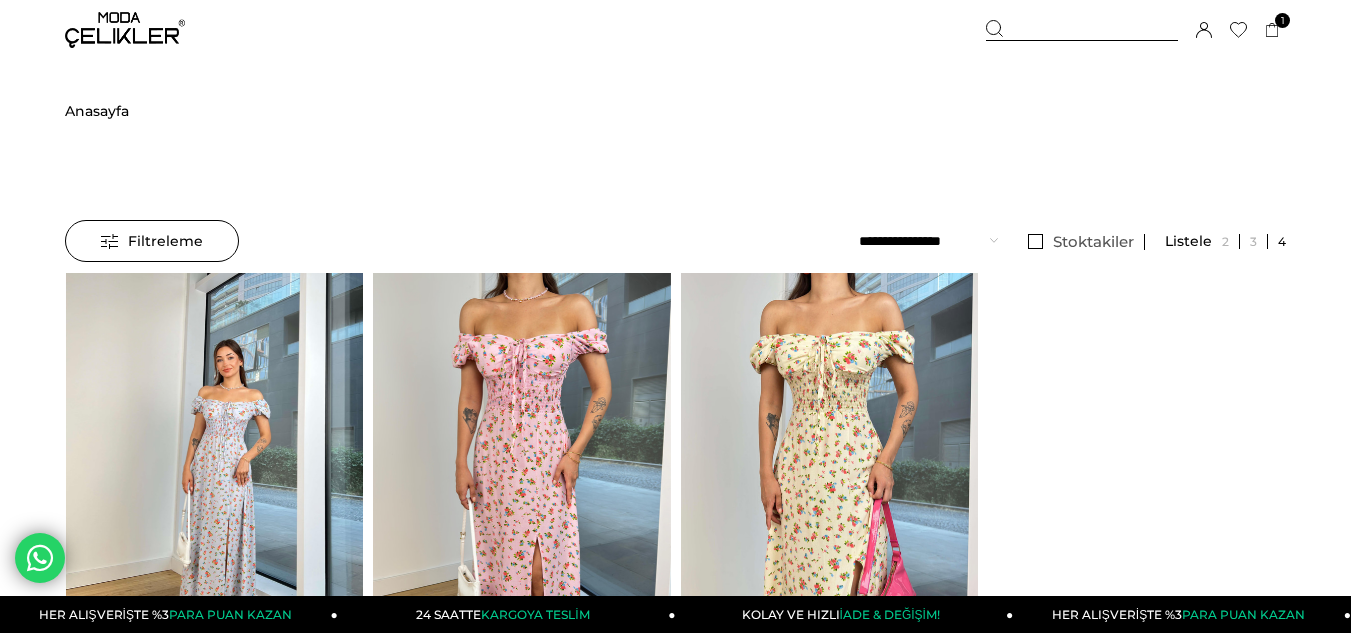 scroll, scrollTop: 0, scrollLeft: 0, axis: both 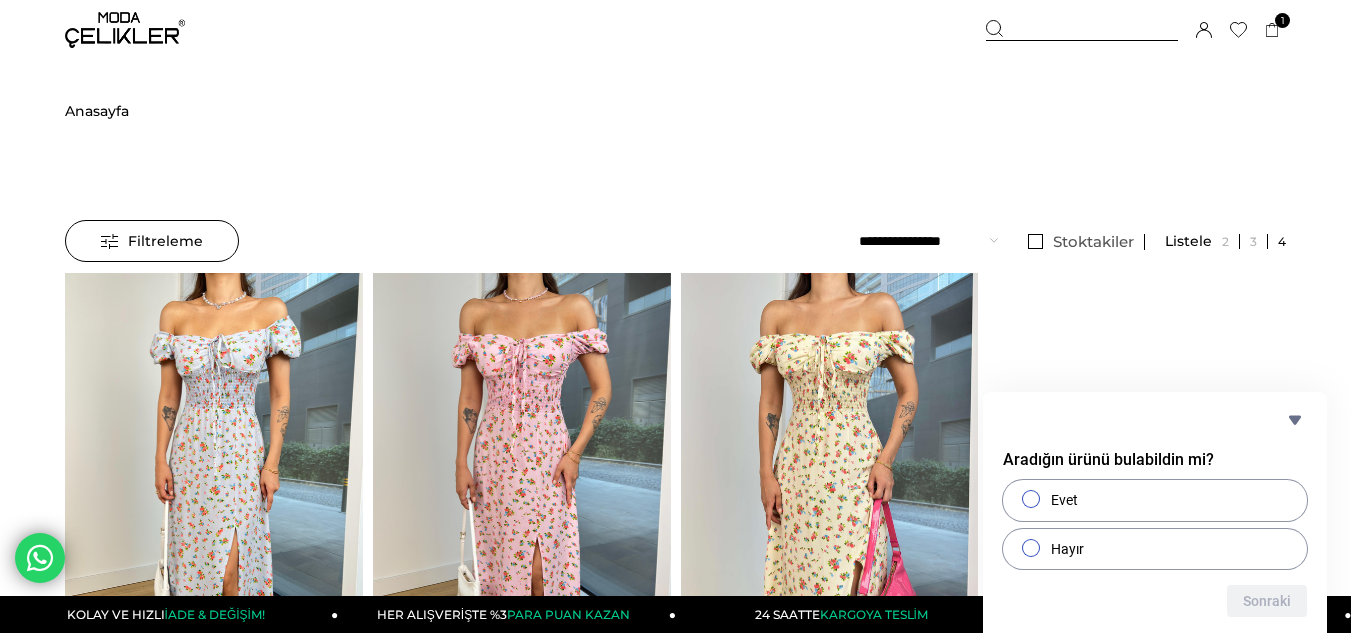 click at bounding box center [1082, 30] 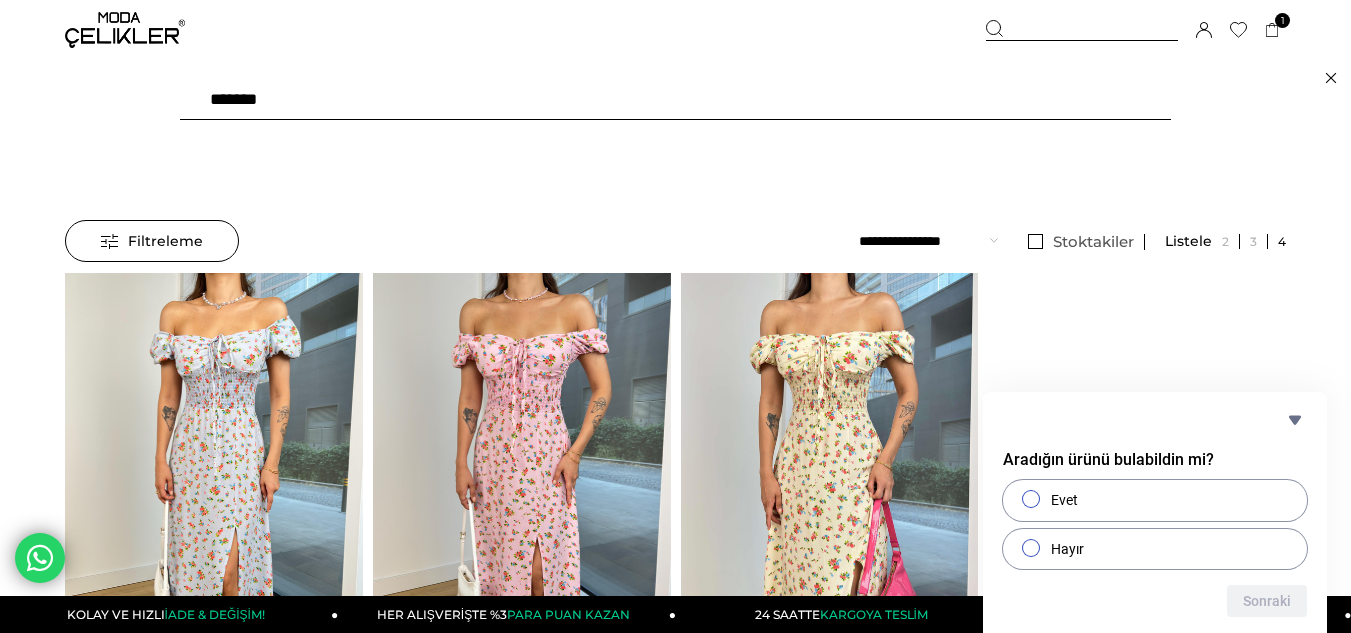 drag, startPoint x: 423, startPoint y: 108, endPoint x: 202, endPoint y: 109, distance: 221.00226 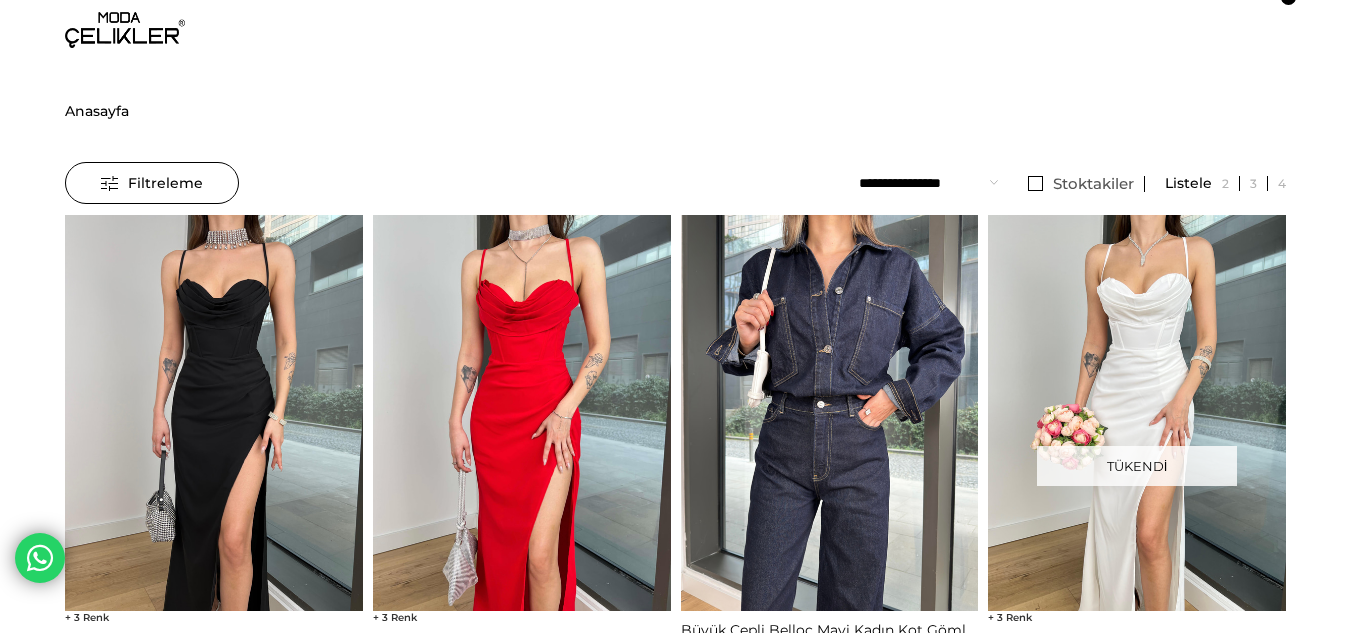 scroll, scrollTop: 0, scrollLeft: 0, axis: both 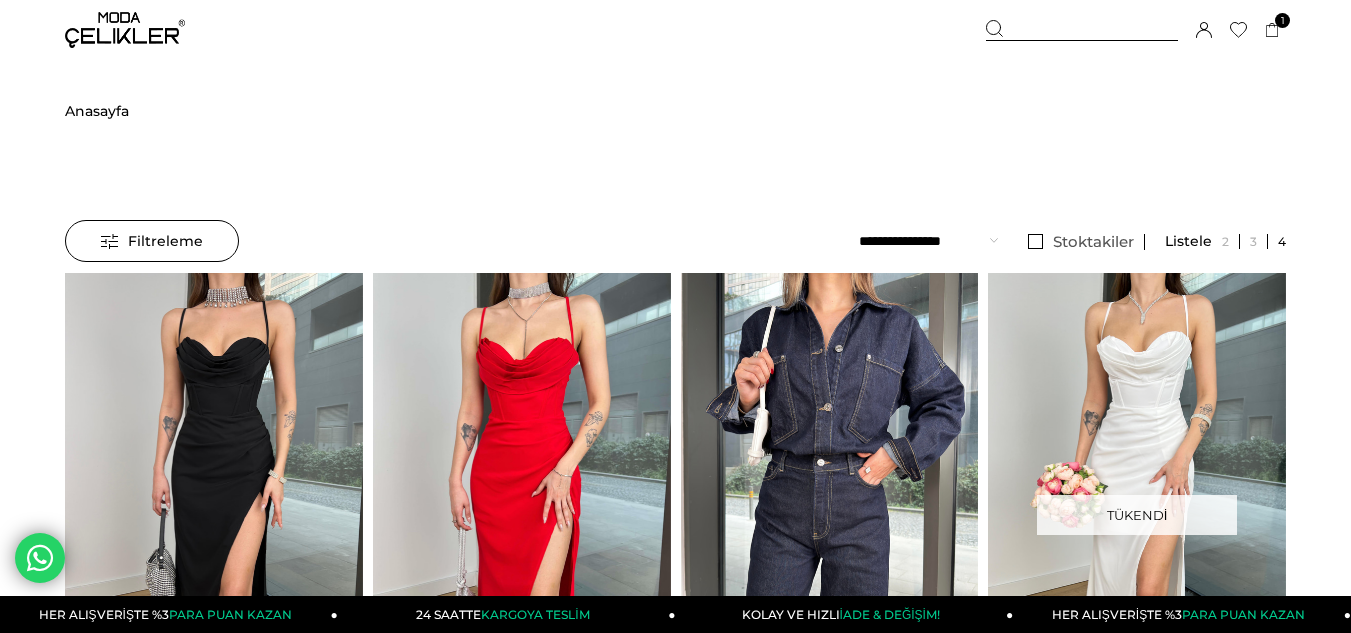 click at bounding box center [1082, 30] 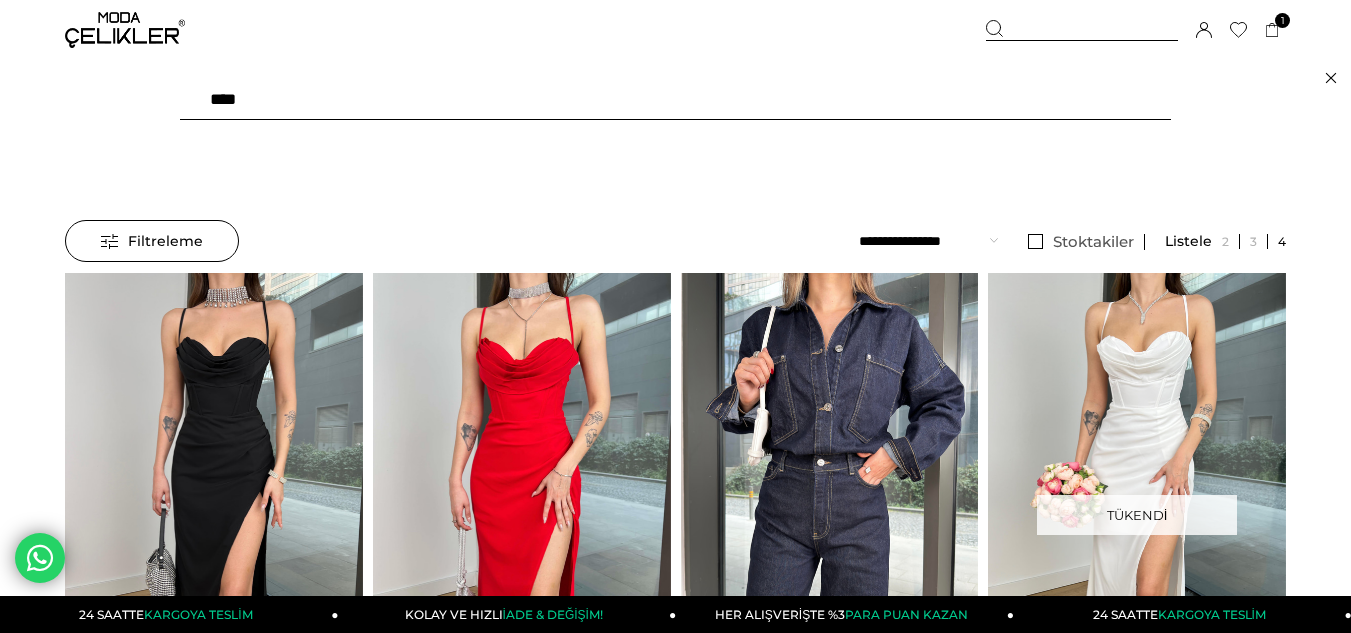 drag, startPoint x: 284, startPoint y: 95, endPoint x: 167, endPoint y: 75, distance: 118.69709 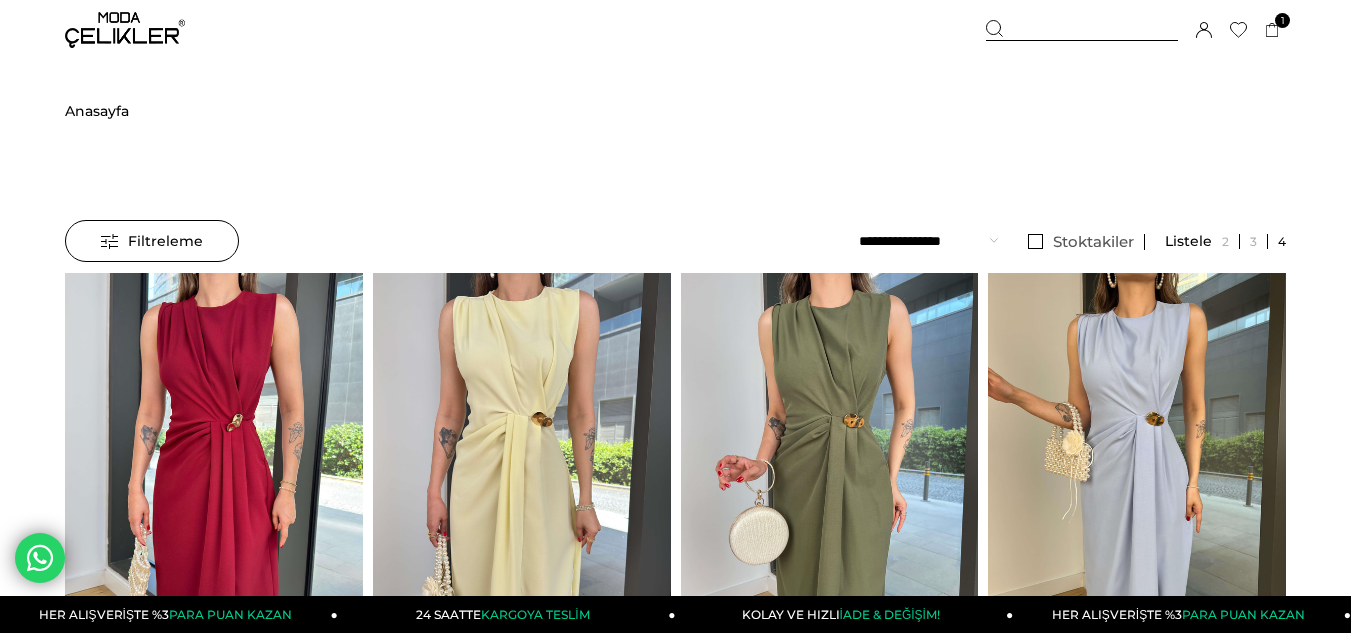 scroll, scrollTop: 300, scrollLeft: 0, axis: vertical 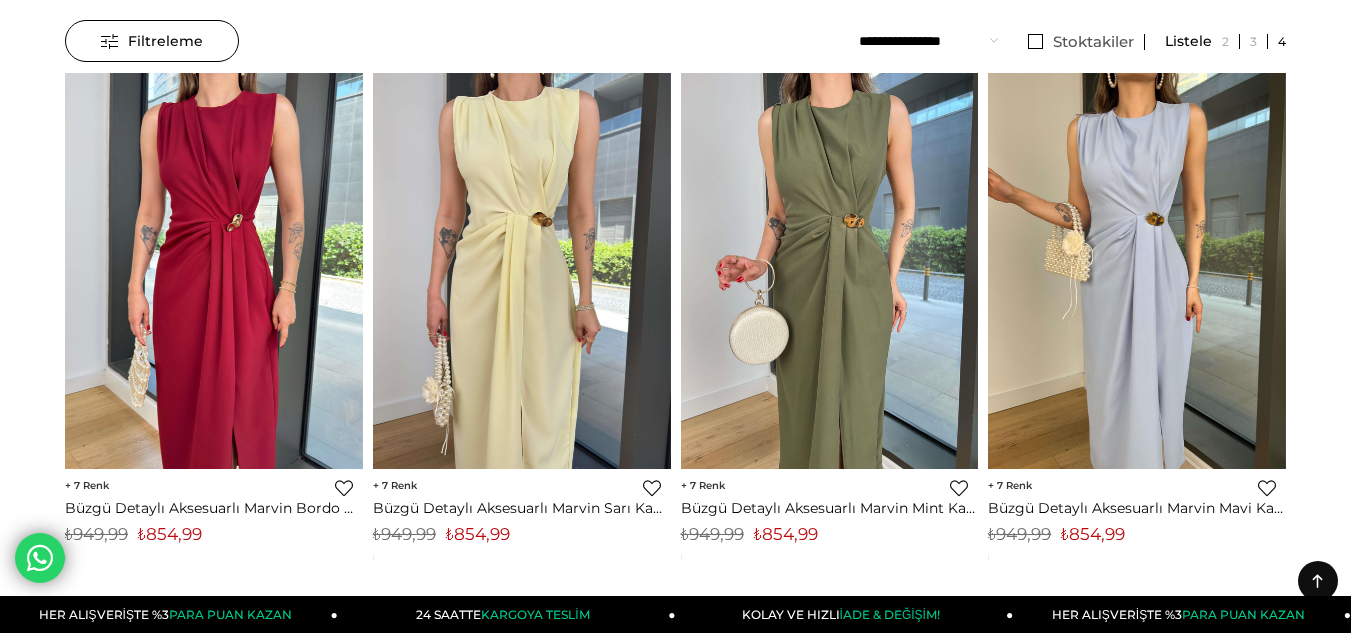 click on "Stoktakiler" at bounding box center (1093, 41) 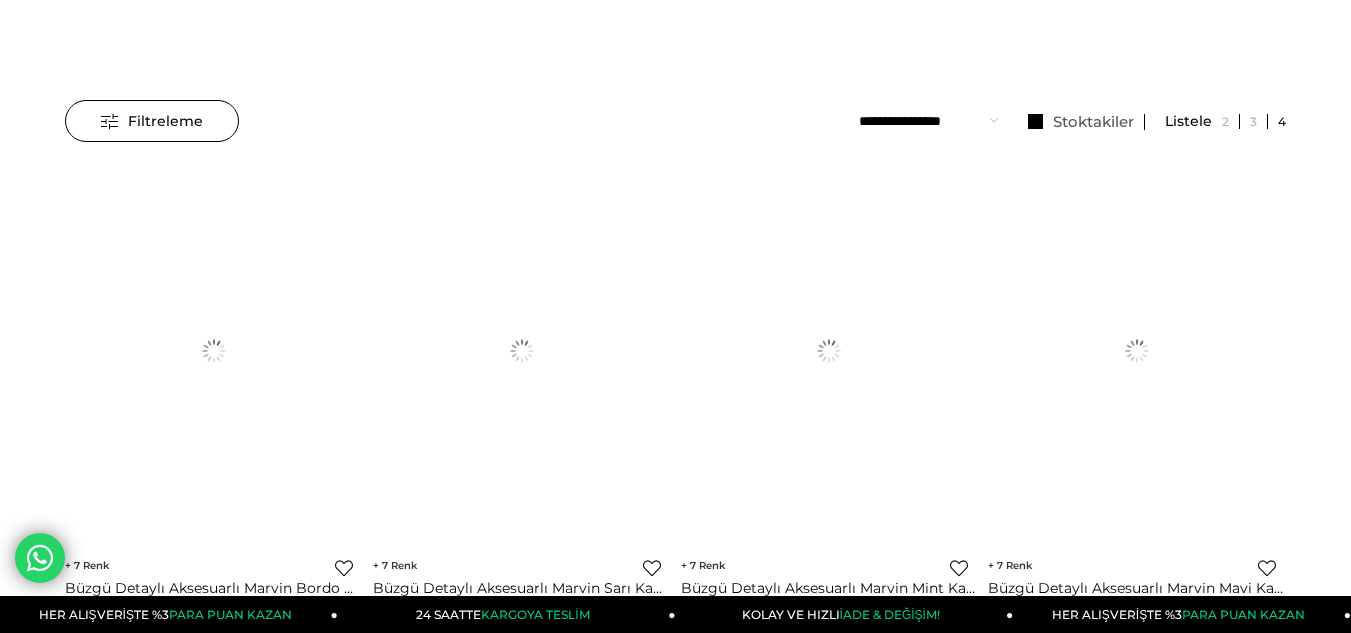 scroll, scrollTop: 0, scrollLeft: 0, axis: both 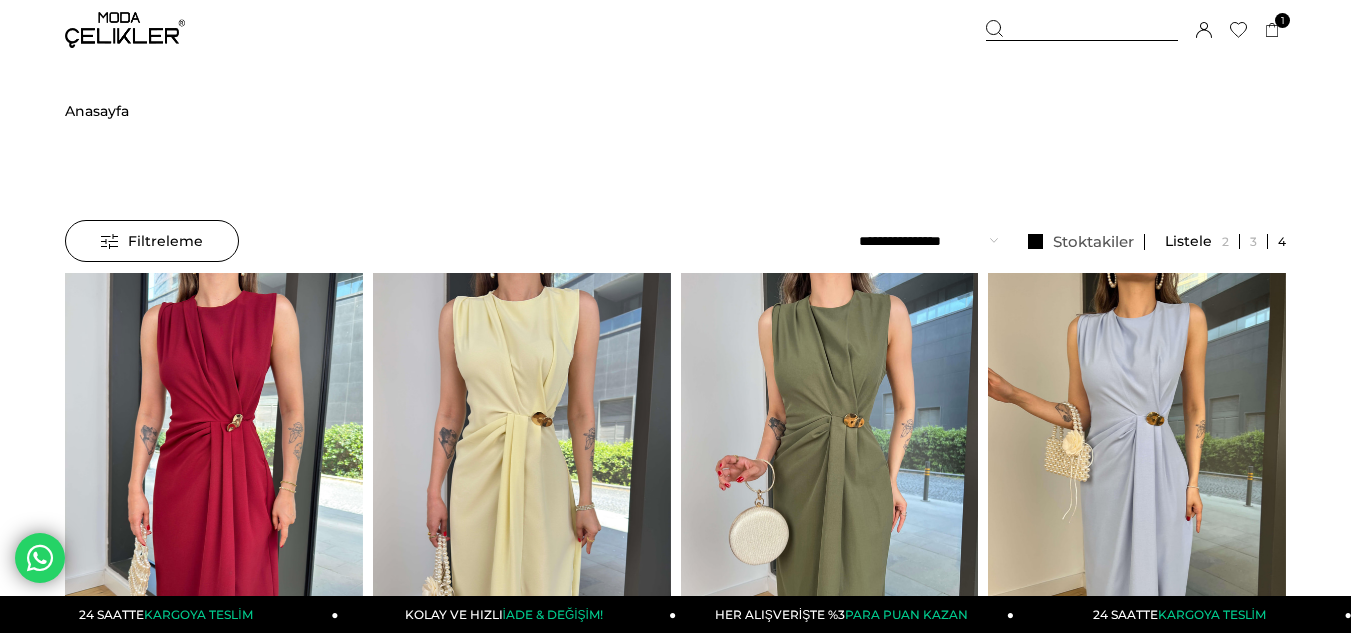 click on "Stoktakiler" at bounding box center (1081, 242) 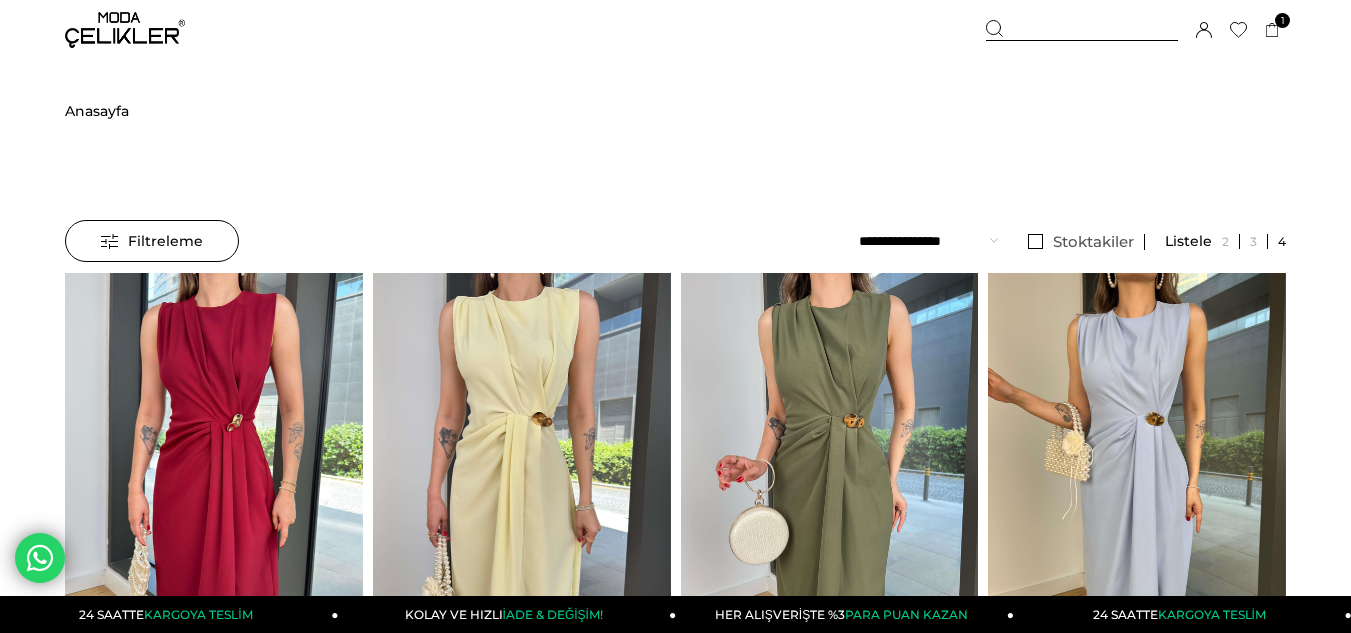 click at bounding box center (1082, 30) 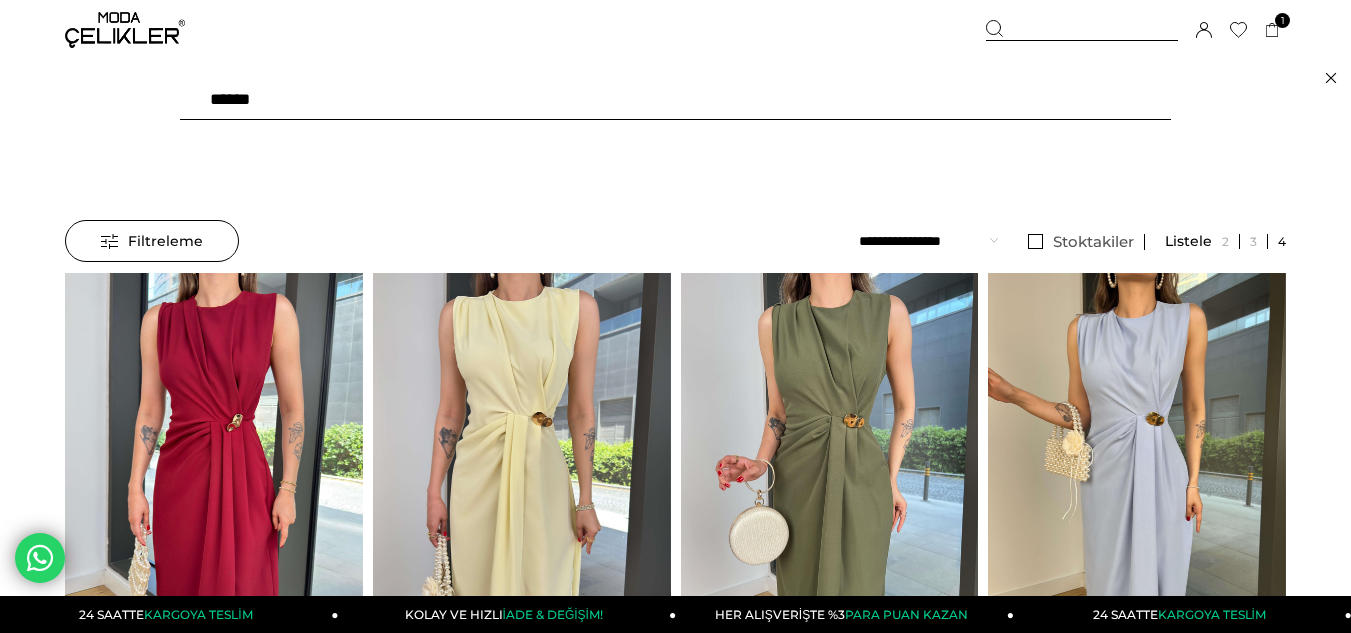 drag, startPoint x: 285, startPoint y: 112, endPoint x: 164, endPoint y: 102, distance: 121.41252 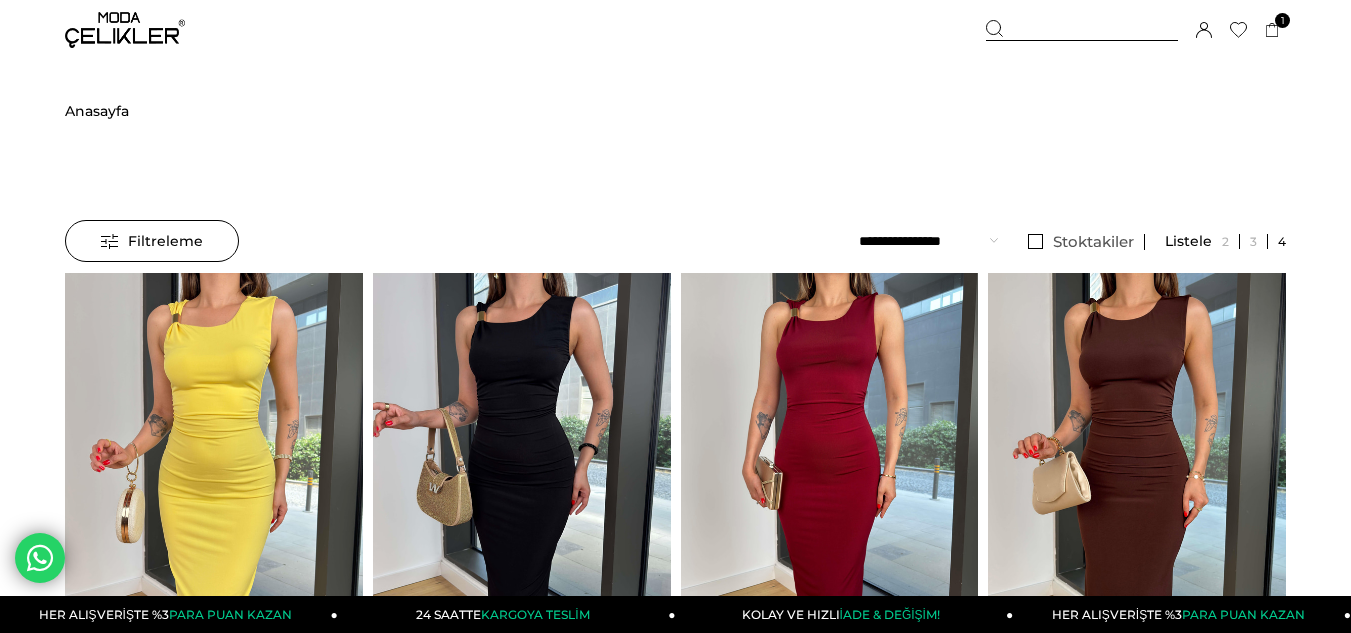 scroll, scrollTop: 0, scrollLeft: 0, axis: both 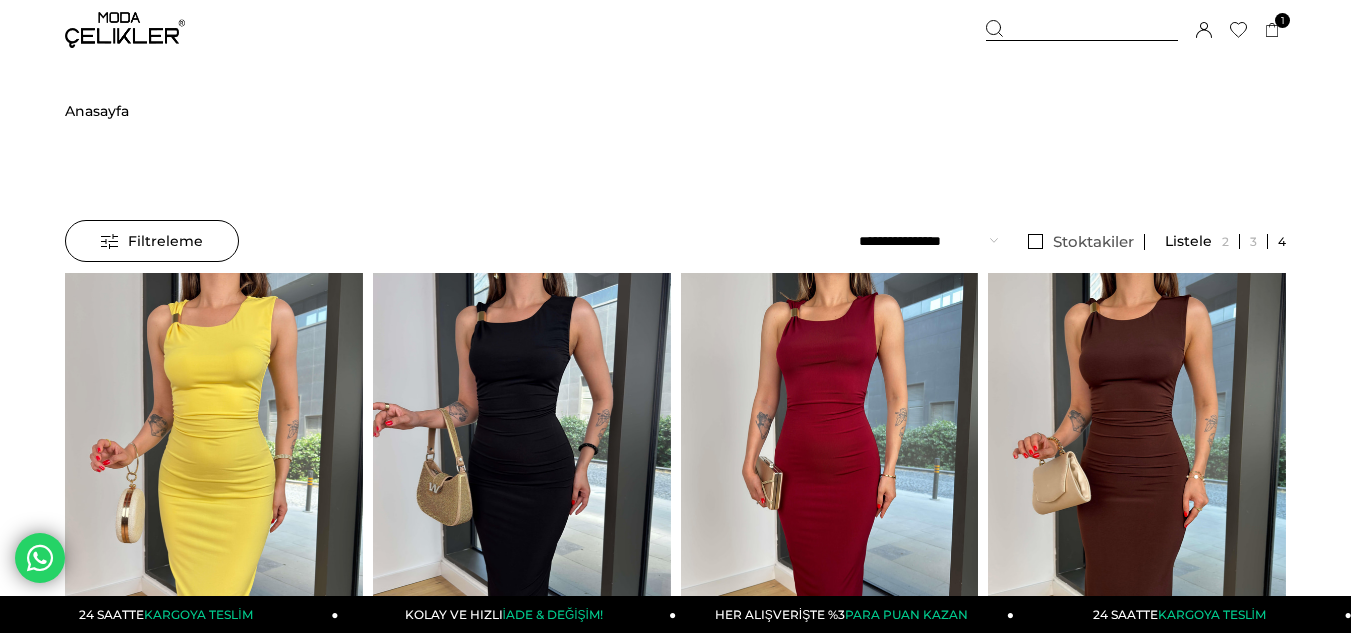 click at bounding box center [1082, 30] 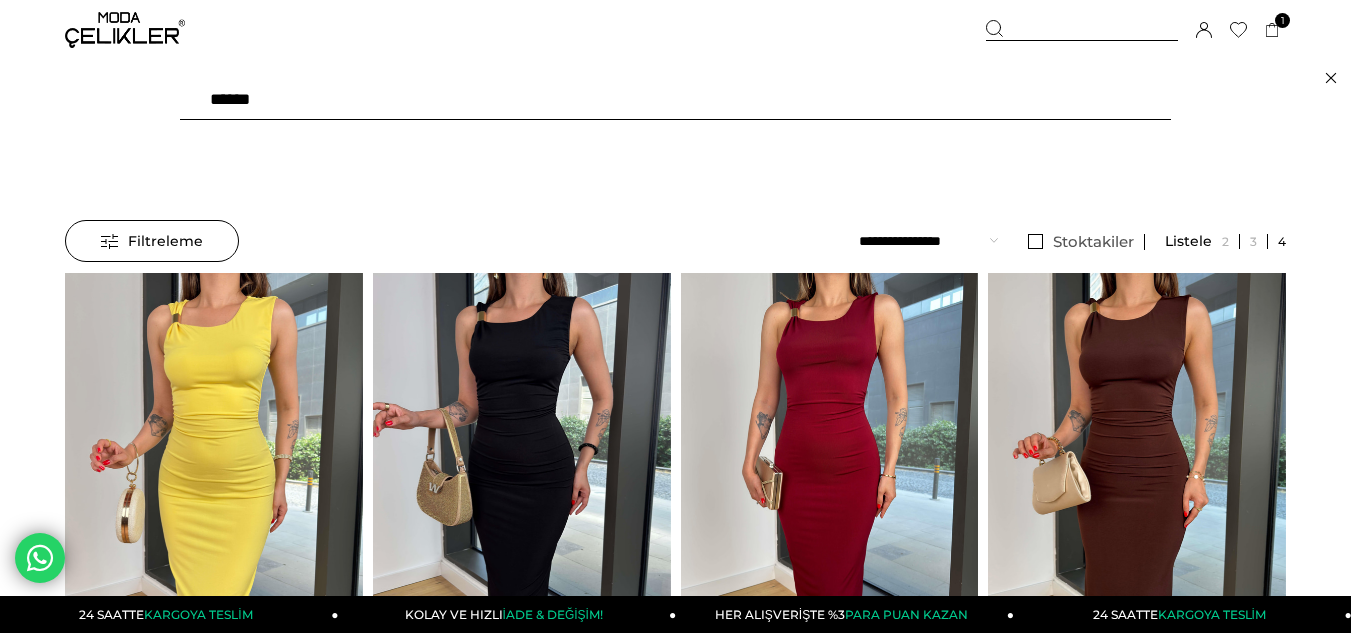 drag, startPoint x: 519, startPoint y: 78, endPoint x: 451, endPoint y: 90, distance: 69.050705 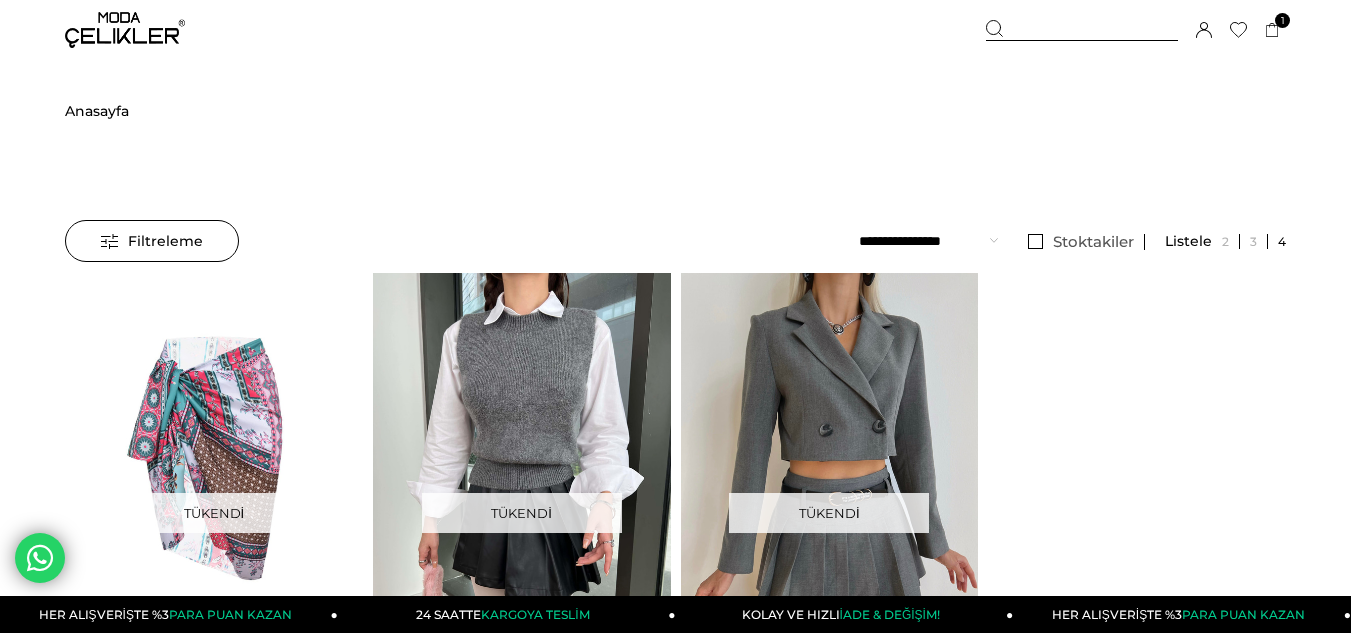 scroll, scrollTop: 0, scrollLeft: 0, axis: both 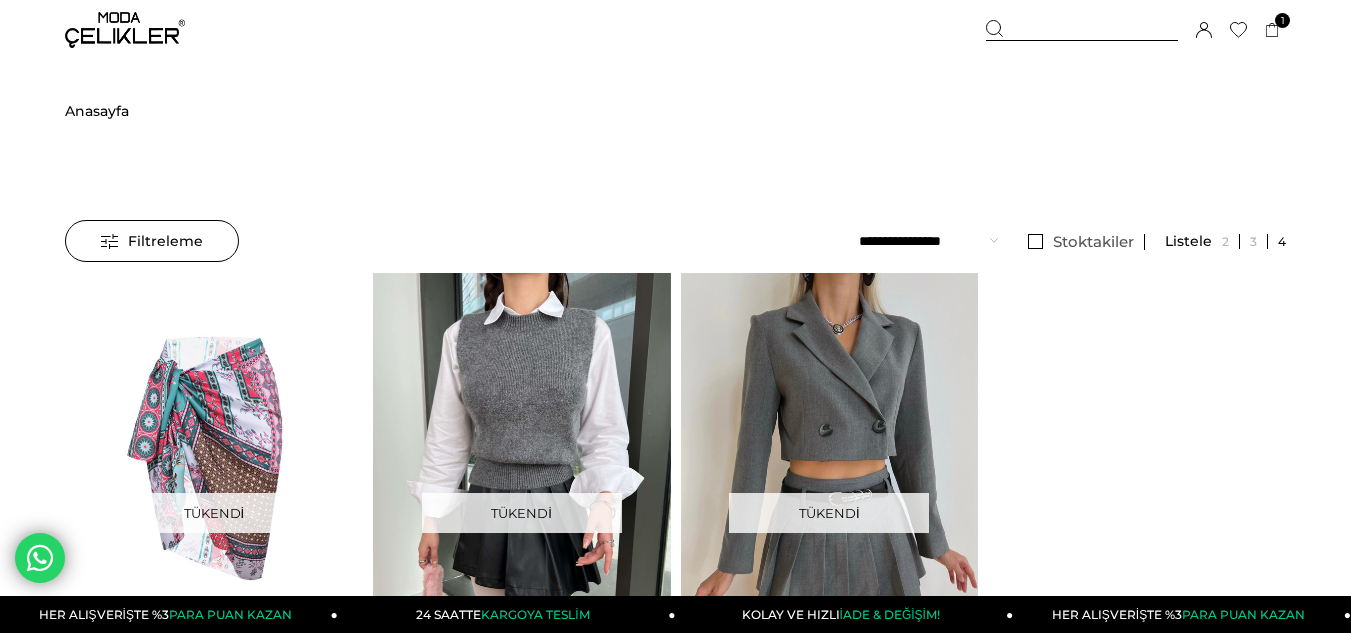 click at bounding box center [1082, 30] 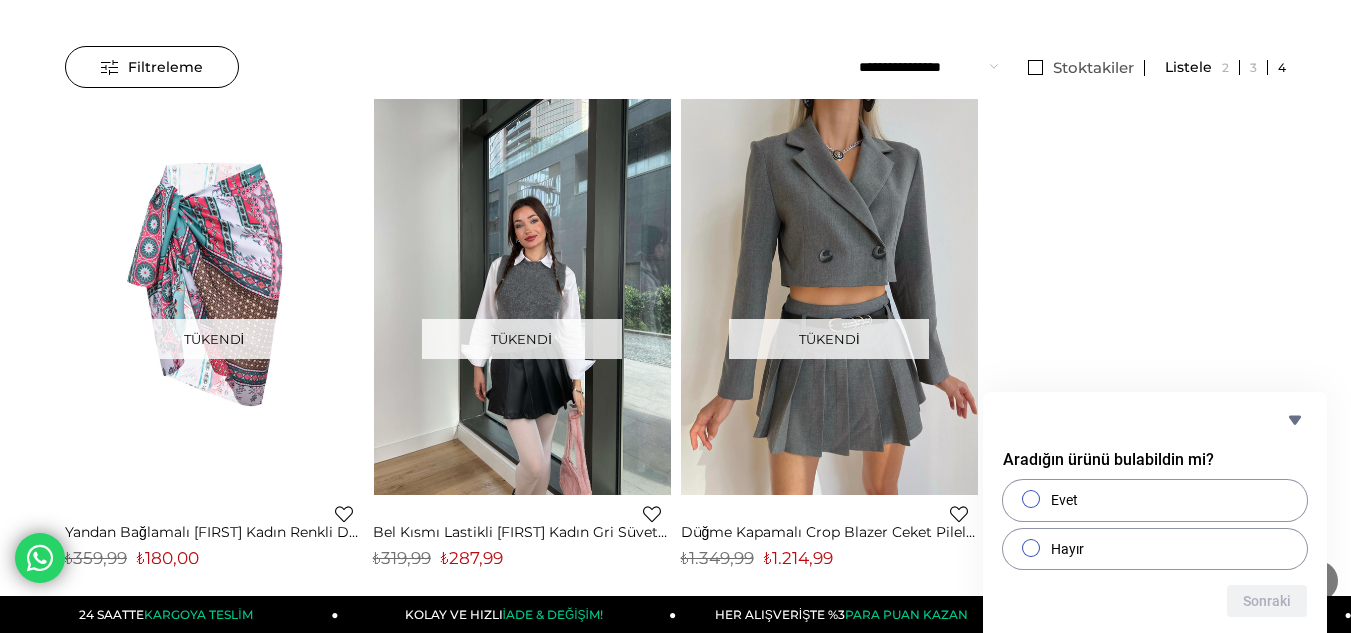 scroll, scrollTop: 0, scrollLeft: 0, axis: both 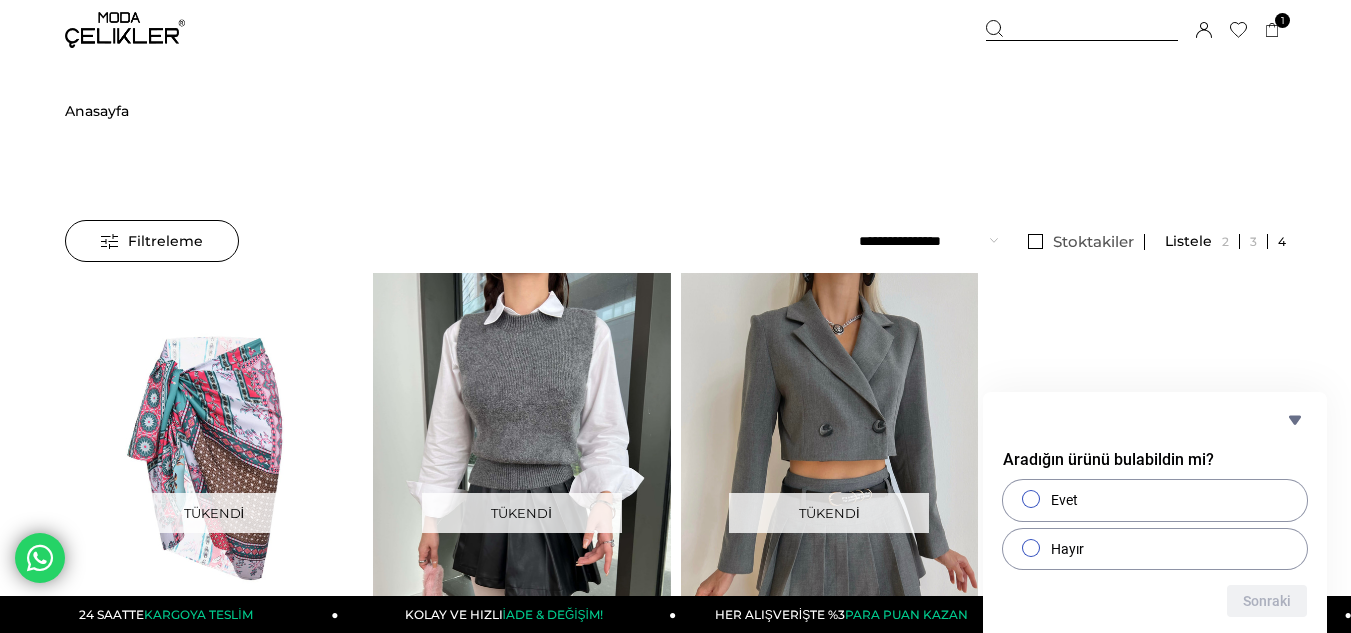 click at bounding box center (1082, 30) 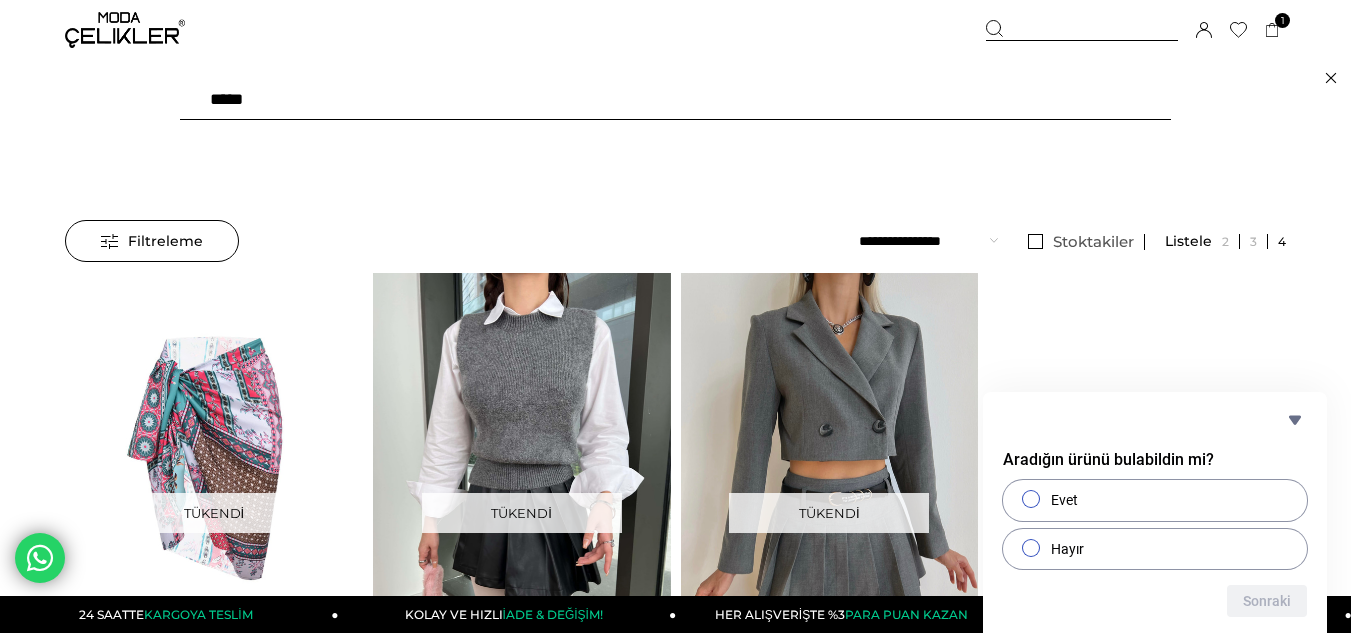 drag, startPoint x: 264, startPoint y: 103, endPoint x: 143, endPoint y: 102, distance: 121.004135 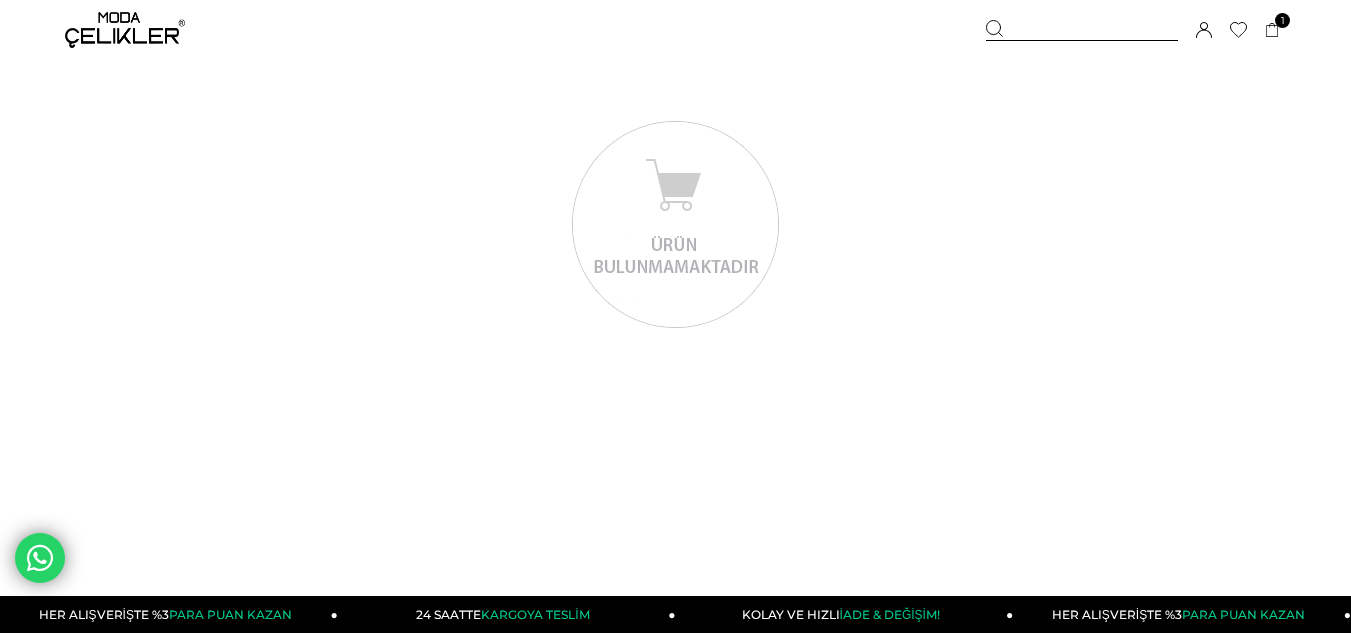 scroll, scrollTop: 0, scrollLeft: 0, axis: both 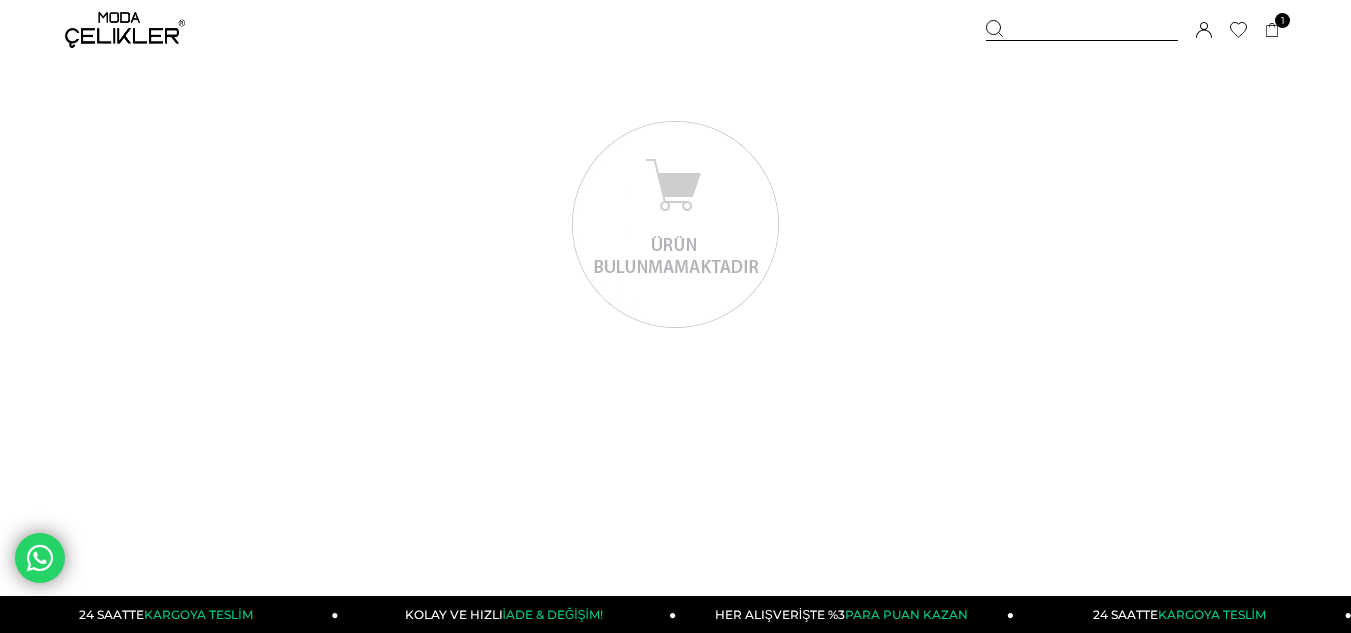 click on "Sepetim
1
Ürün
₺1.709,99
Straplez Önü Fiyonklu Yüksek Bel Bol Paça Pantolon Petra Bordo Kadın Takım 25K049 BORDO
x 1
Adet
₺1.709,99
Genel Toplam :
₺1.709,99
Sepetim
Sipariş Tamamla
Üye Girişi
Üye Ol
Google İle Bağlan" at bounding box center (1136, 30) 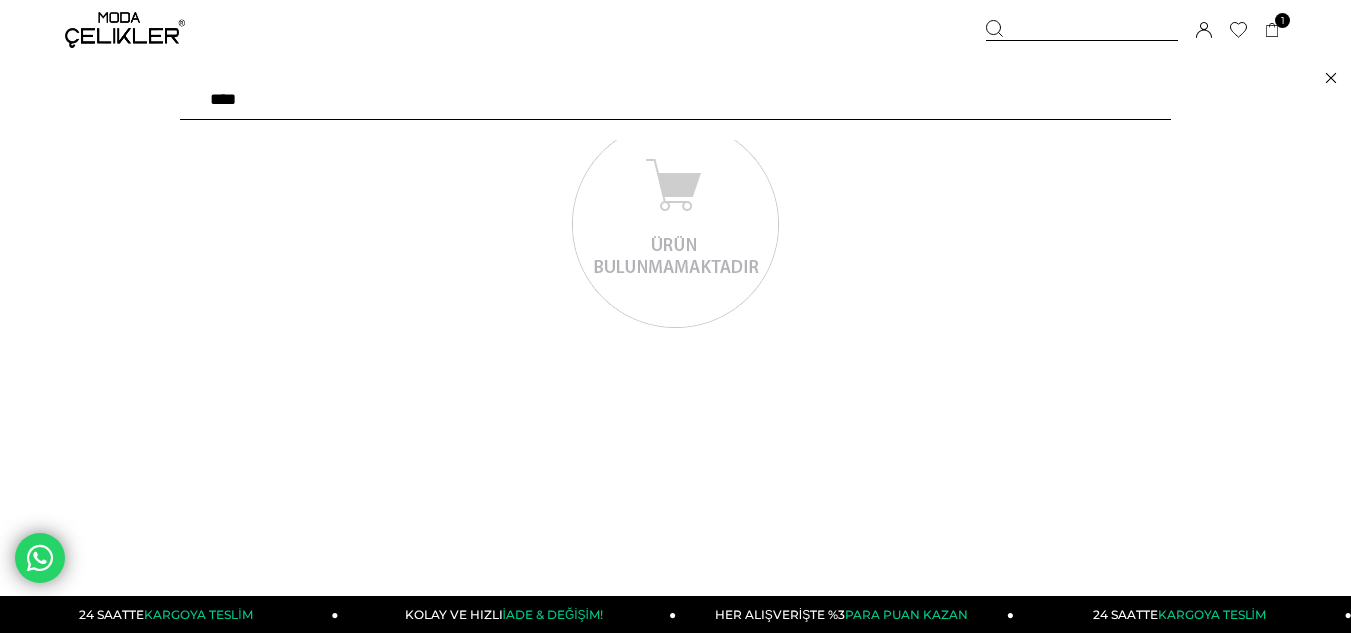 drag, startPoint x: 352, startPoint y: 103, endPoint x: 148, endPoint y: 145, distance: 208.27866 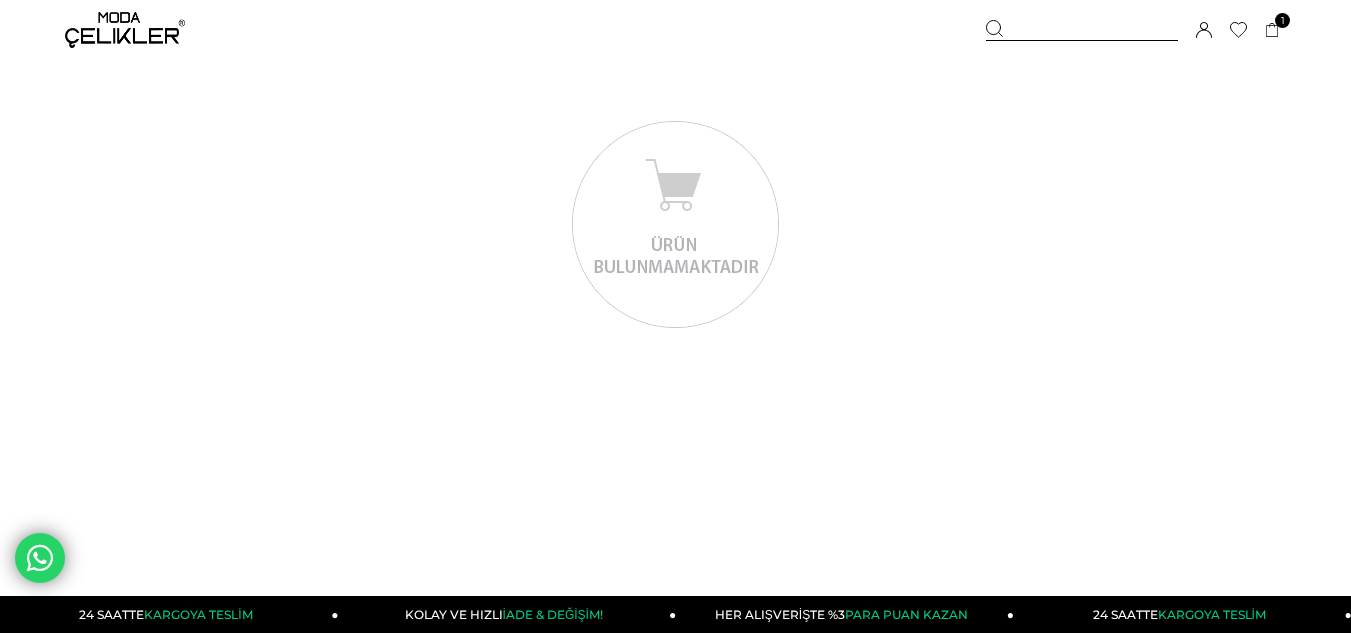 type on "*" 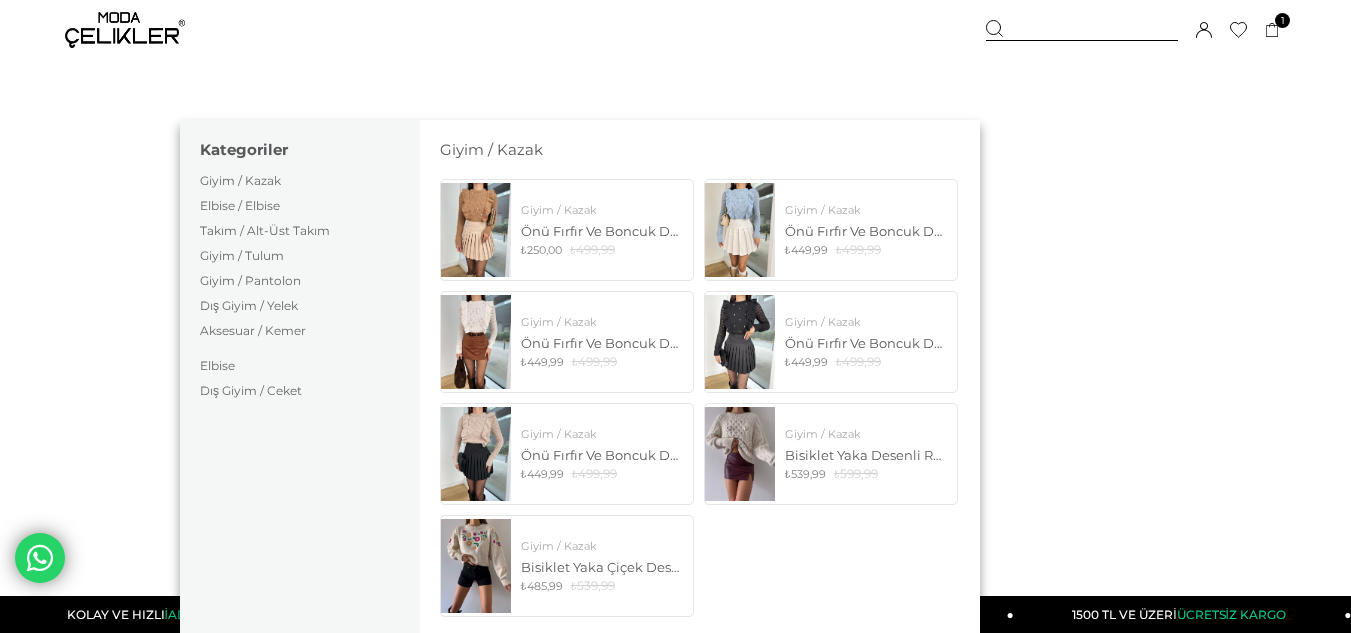 click at bounding box center [1082, 30] 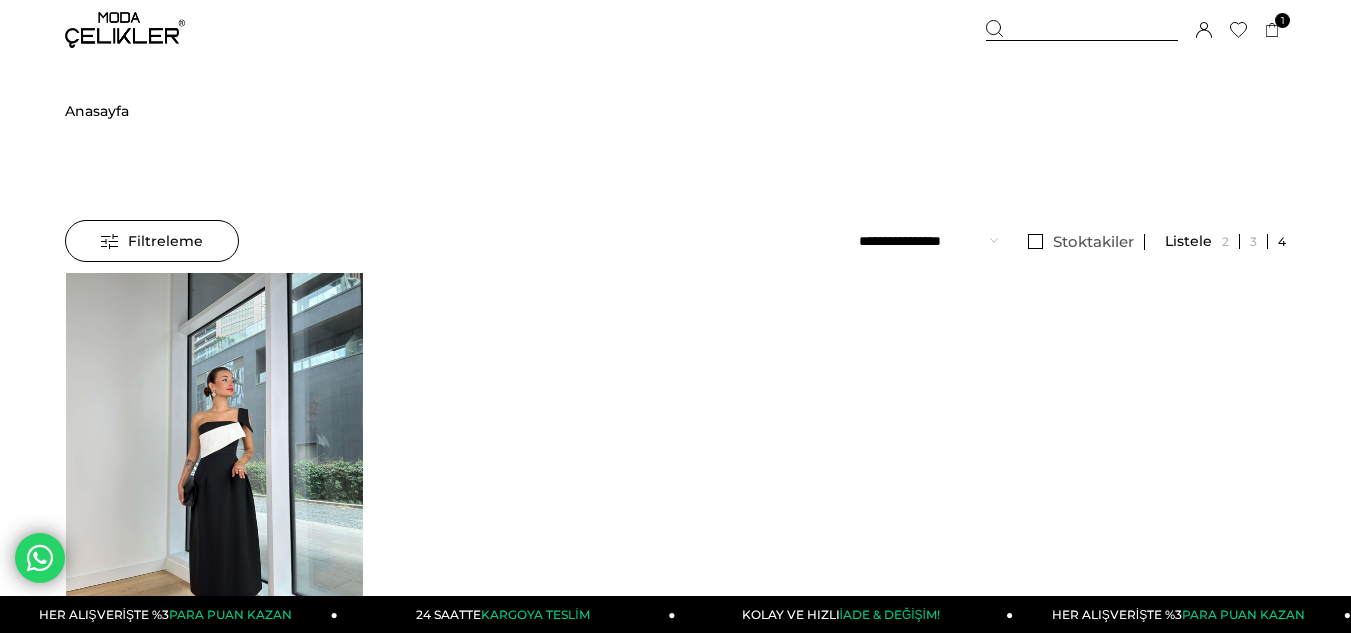 drag, startPoint x: 0, startPoint y: 0, endPoint x: 220, endPoint y: 386, distance: 444.2927 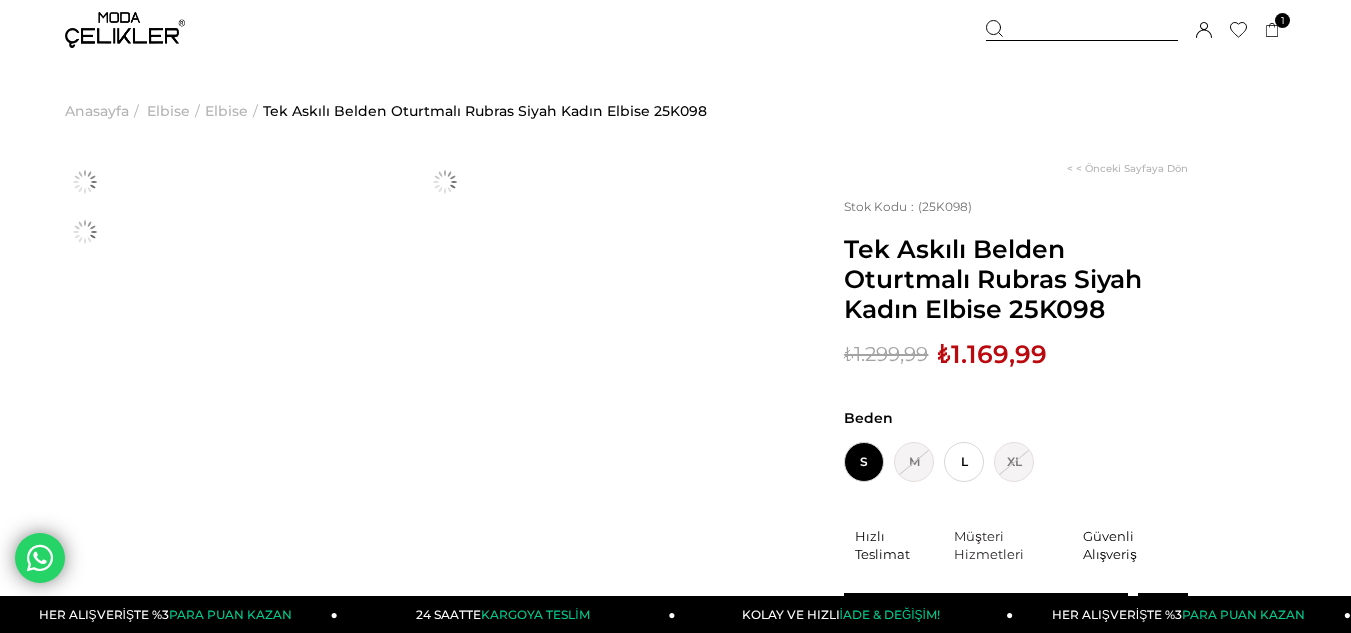 scroll, scrollTop: 0, scrollLeft: 0, axis: both 